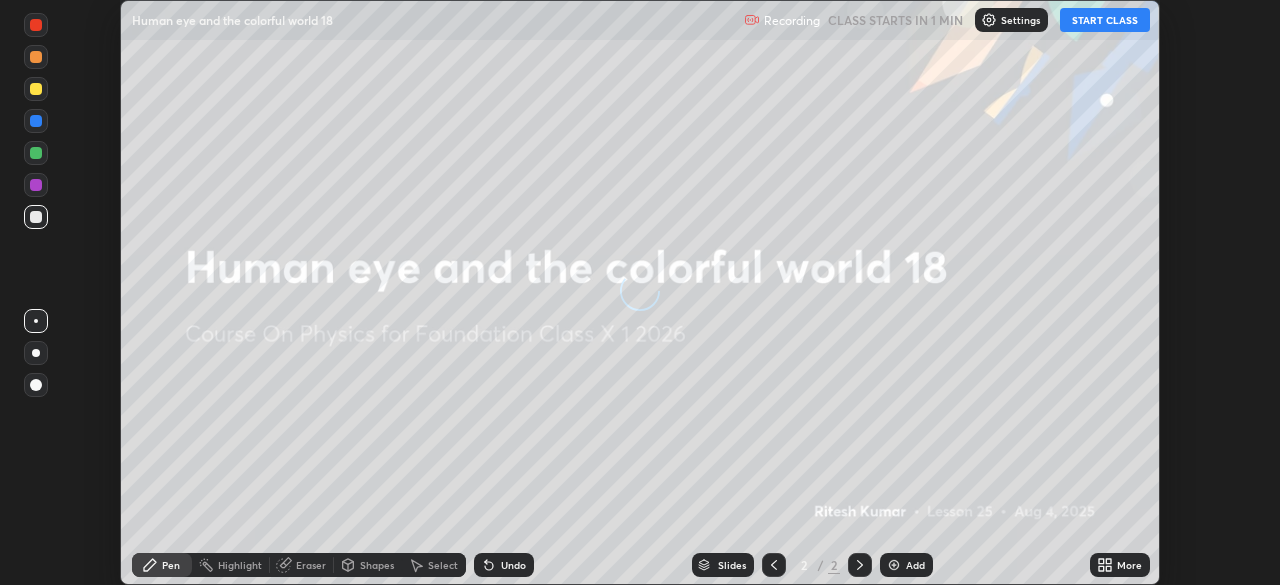 scroll, scrollTop: 0, scrollLeft: 0, axis: both 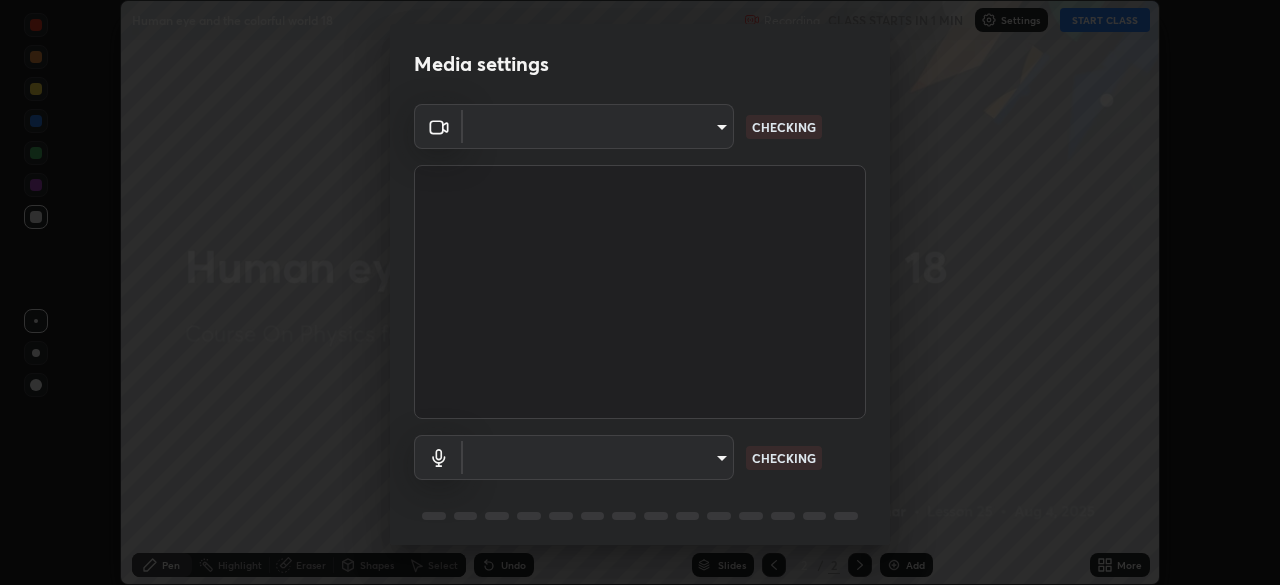 type on "85224a5ddb1d7c473c8089fb73f01f25a8fb598abb9b0335bd4e39e439134962" 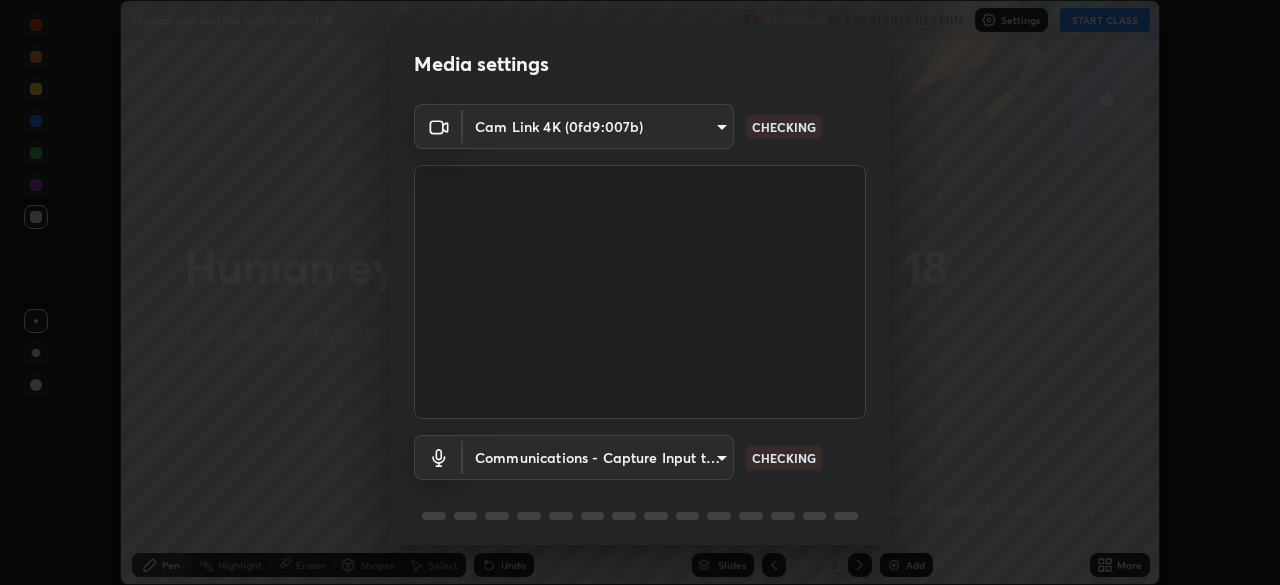 click on "Erase all Human eye and the colorful world 18 Recording CLASS STARTS IN 1 MIN Settings START CLASS Setting up your live class Human eye and the colorful world 18 • L25 of Course On Physics for Foundation Class X 1 2026 [FIRST] [LAST] Pen Highlight Eraser Shapes Select Undo Slides 2 / 2 Add More No doubts shared Encourage your learners to ask a doubt for better clarity Report an issue Reason for reporting Buffering Chat not working Audio - Video sync issue Educator video quality low ​ Attach an image Report Media settings Cam Link 4K (0fd9:007b) [HASH] CHECKING Communications - Capture Input terminal (Digital Array MIC) communications CHECKING 1 / 5 Next" at bounding box center [640, 292] 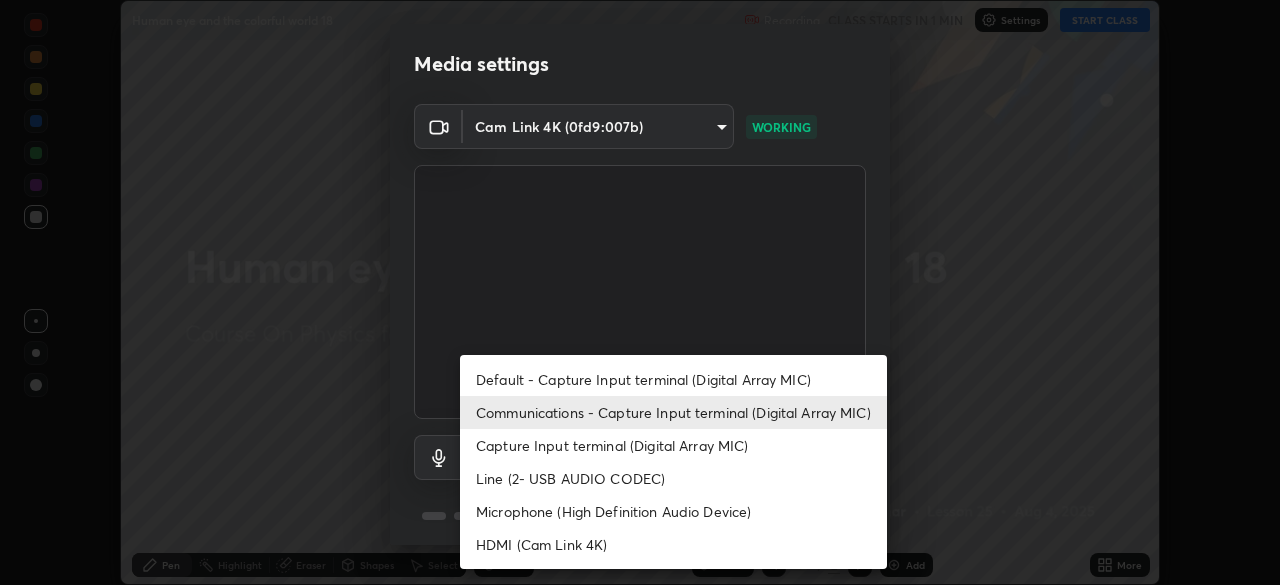 click on "Communications - Capture Input terminal (Digital Array MIC)" at bounding box center (673, 412) 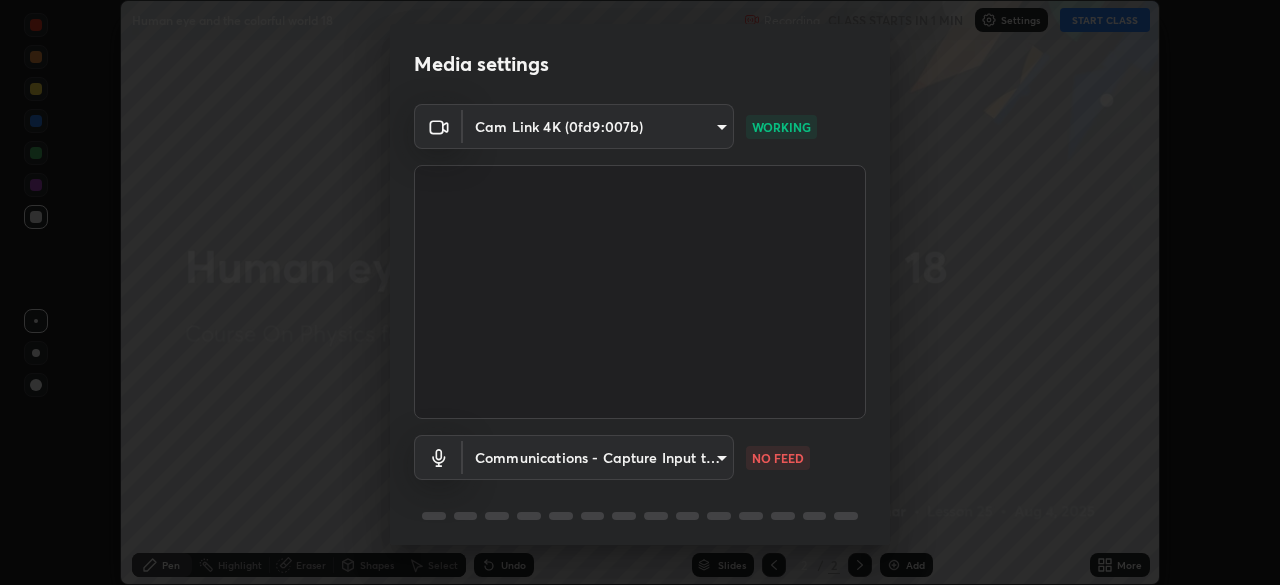 click on "Erase all Human eye and the colorful world 18 Recording CLASS STARTS IN 1 MIN Settings START CLASS Setting up your live class Human eye and the colorful world 18 • L25 of Course On Physics for Foundation Class X 1 2026 [FIRST] [LAST] Pen Highlight Eraser Shapes Select Undo Slides 2 / 2 Add More No doubts shared Encourage your learners to ask a doubt for better clarity Report an issue Reason for reporting Buffering Chat not working Audio - Video sync issue Educator video quality low ​ Attach an image Report Media settings Cam Link 4K (0fd9:007b) [HASH] WORKING Communications - Capture Input terminal (Digital Array MIC) communications NO FEED 1 / 5 Next" at bounding box center (640, 292) 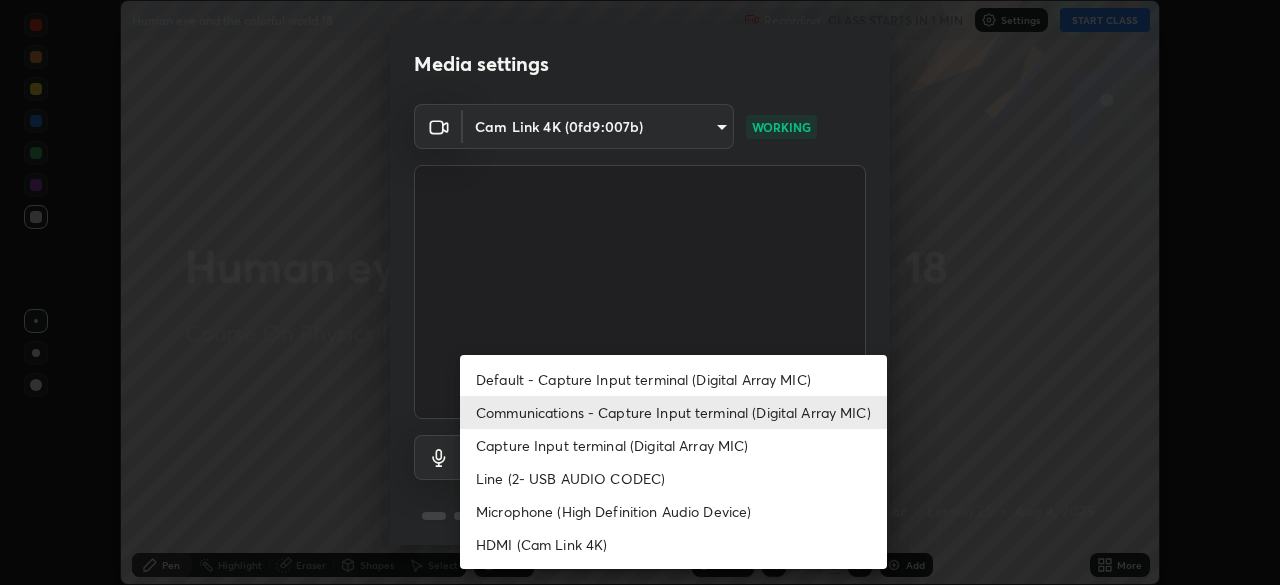 click on "Default - Capture Input terminal (Digital Array MIC)" at bounding box center [673, 379] 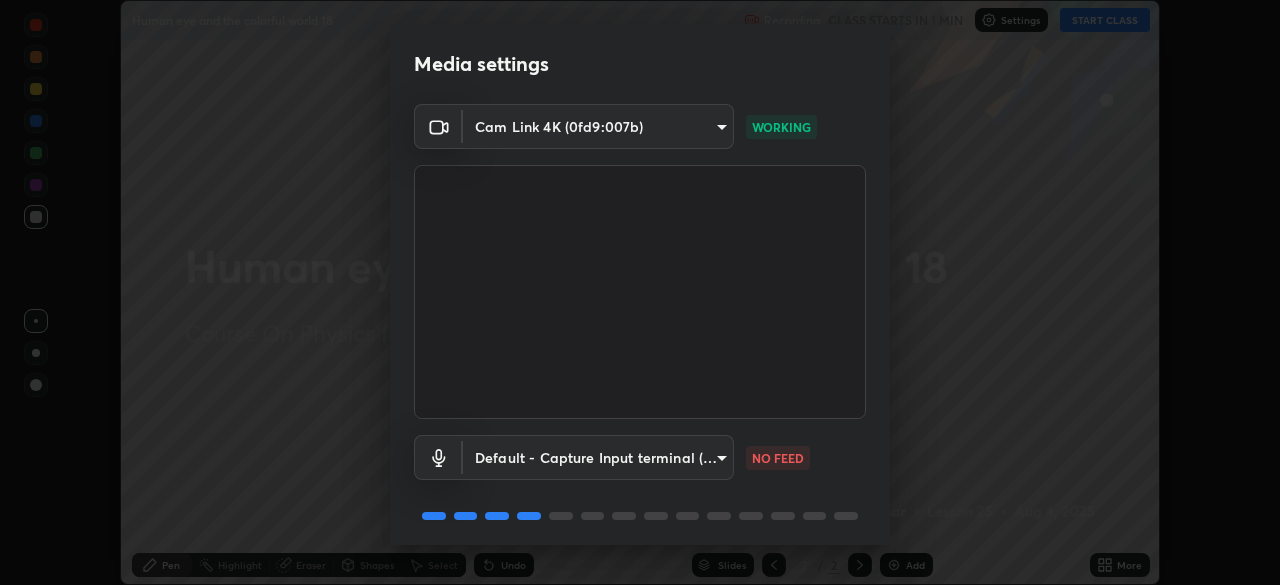 click on "Erase all Human eye and the colorful world 18 Recording CLASS STARTS IN 1 MIN Settings START CLASS Setting up your live class Human eye and the colorful world 18 • L25 of Course On Physics for Foundation Class X 1 2026 [FIRST] [LAST] Pen Highlight Eraser Shapes Select Undo Slides 2 / 2 Add More No doubts shared Encourage your learners to ask a doubt for better clarity Report an issue Reason for reporting Buffering Chat not working Audio - Video sync issue Educator video quality low ​ Attach an image Report Media settings Cam Link 4K (0fd9:007b) [HASH] WORKING Default - Capture Input terminal (Digital Array MIC) default NO FEED 1 / 5 Next" at bounding box center [640, 292] 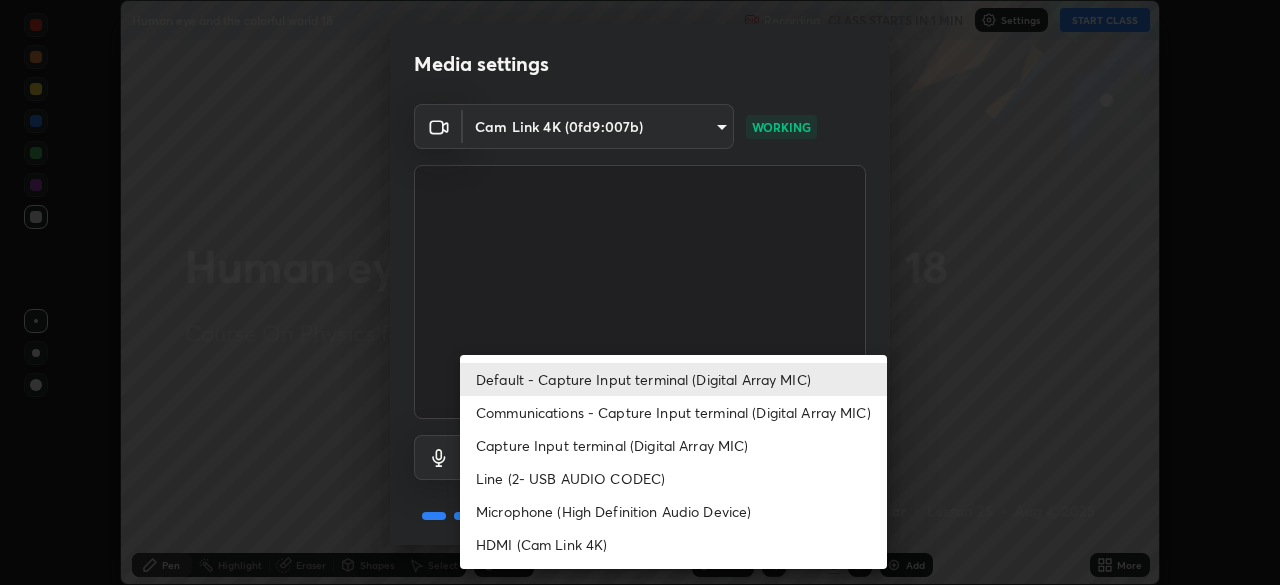 click on "Communications - Capture Input terminal (Digital Array MIC)" at bounding box center [673, 412] 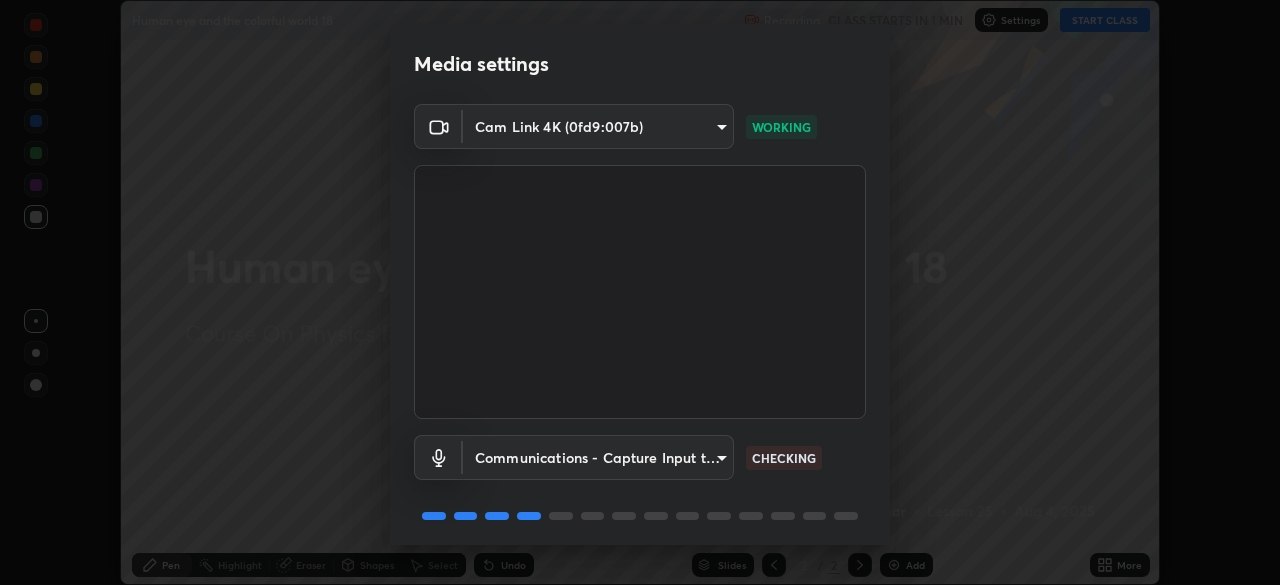 scroll, scrollTop: 71, scrollLeft: 0, axis: vertical 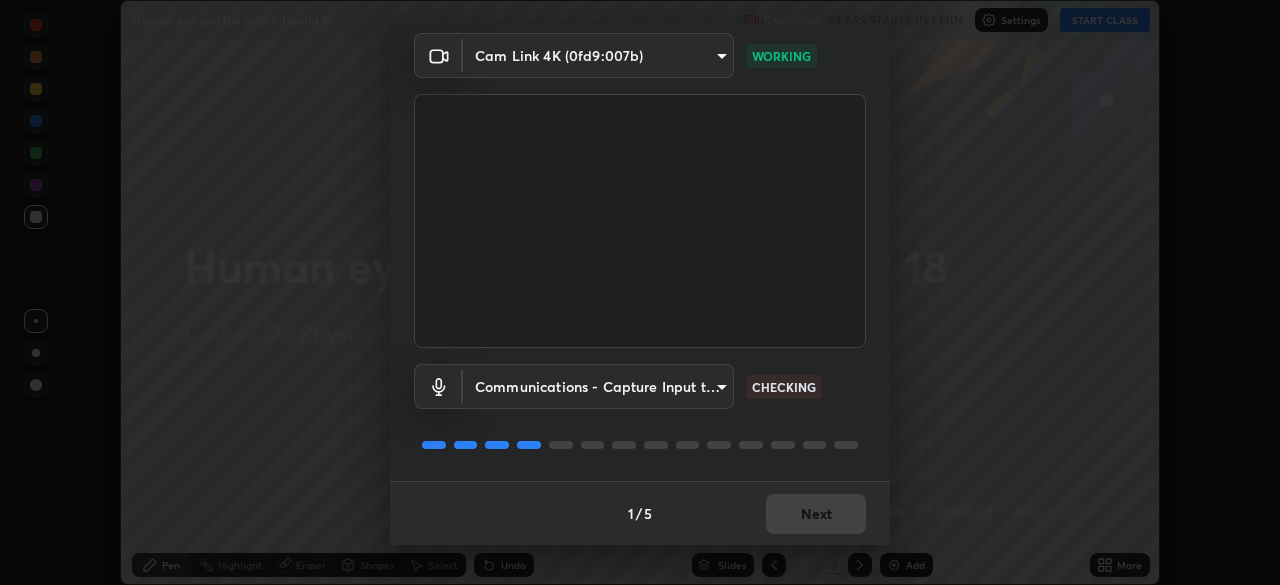 click on "1 / 5 Next" at bounding box center (640, 513) 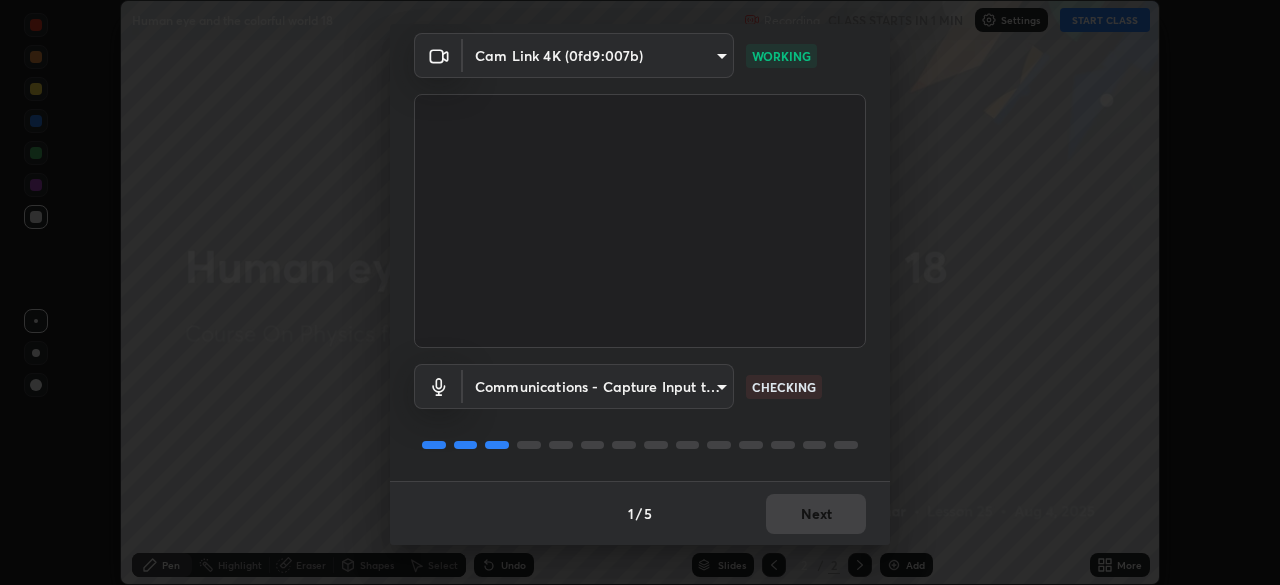click on "1 / 5 Next" at bounding box center [640, 513] 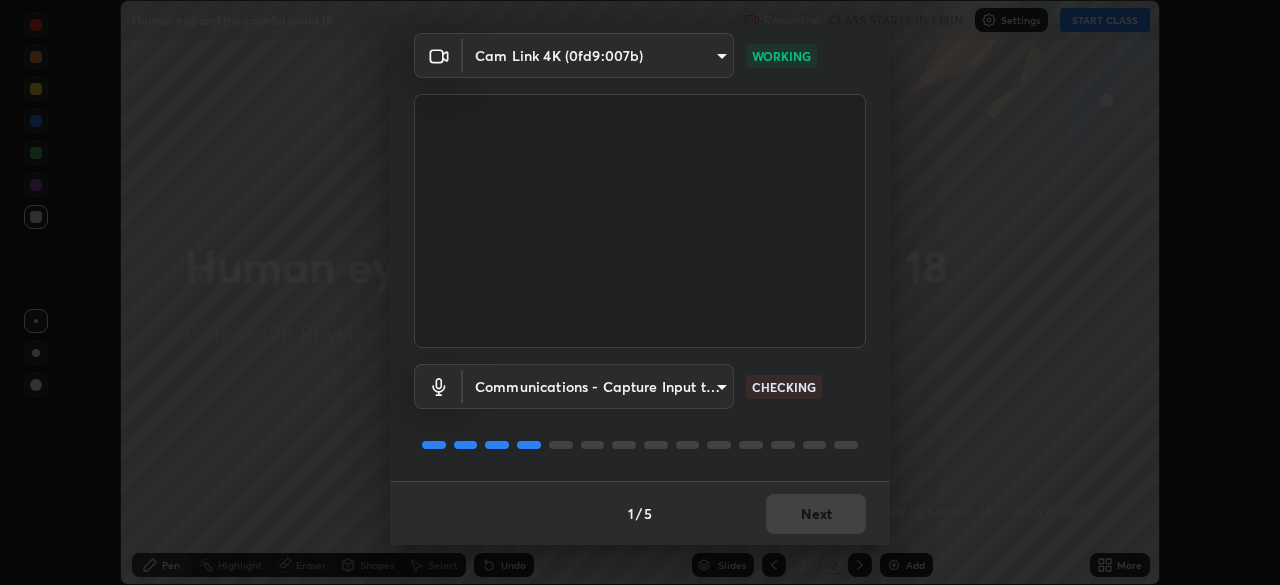 click on "1 / 5 Next" at bounding box center (640, 513) 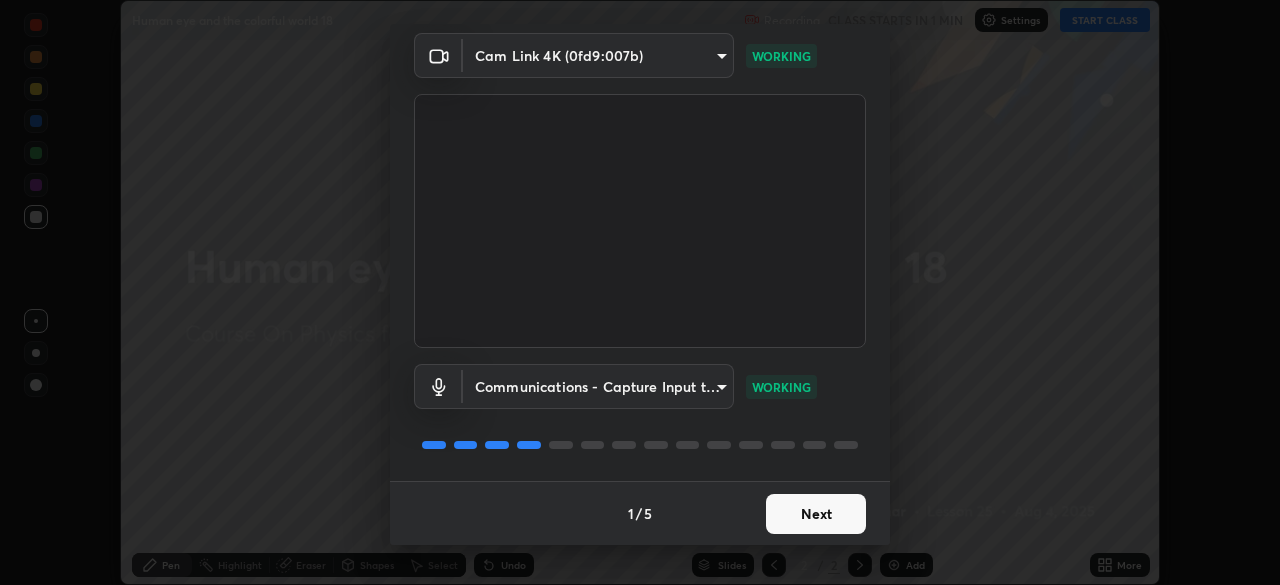 click on "Next" at bounding box center [816, 514] 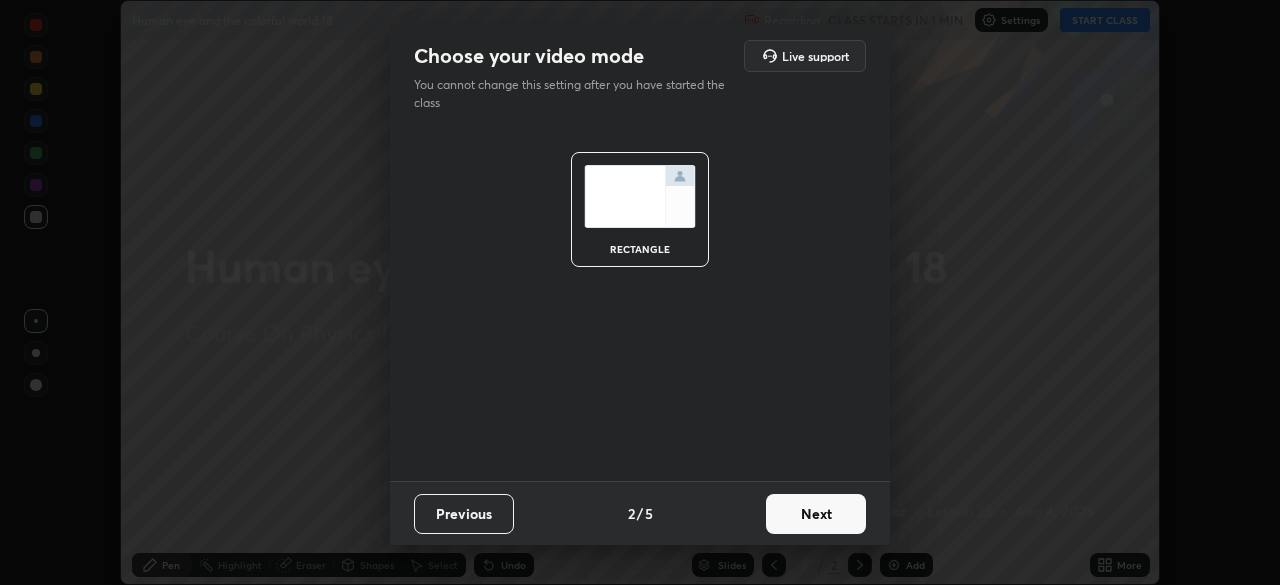 scroll, scrollTop: 0, scrollLeft: 0, axis: both 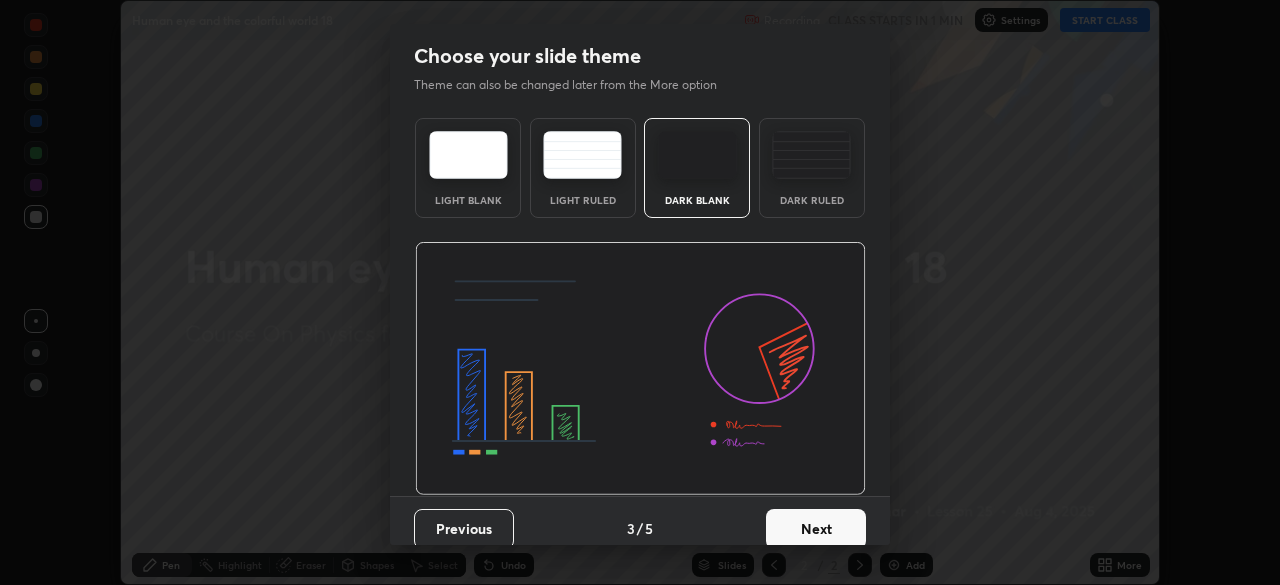 click on "Next" at bounding box center [816, 529] 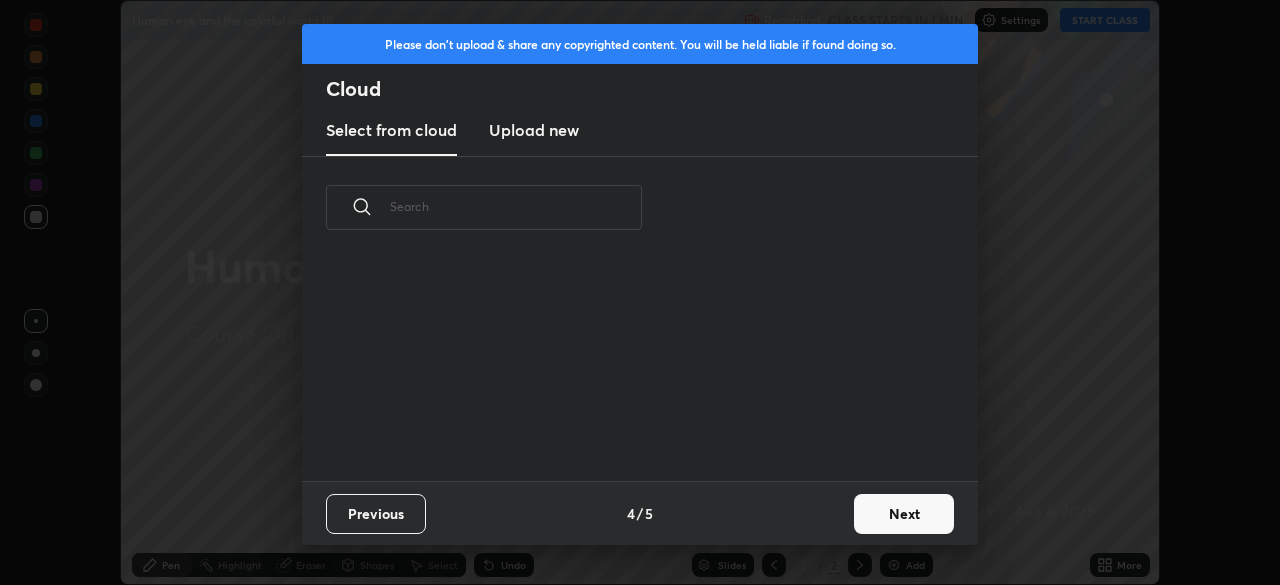 click on "Next" at bounding box center (904, 514) 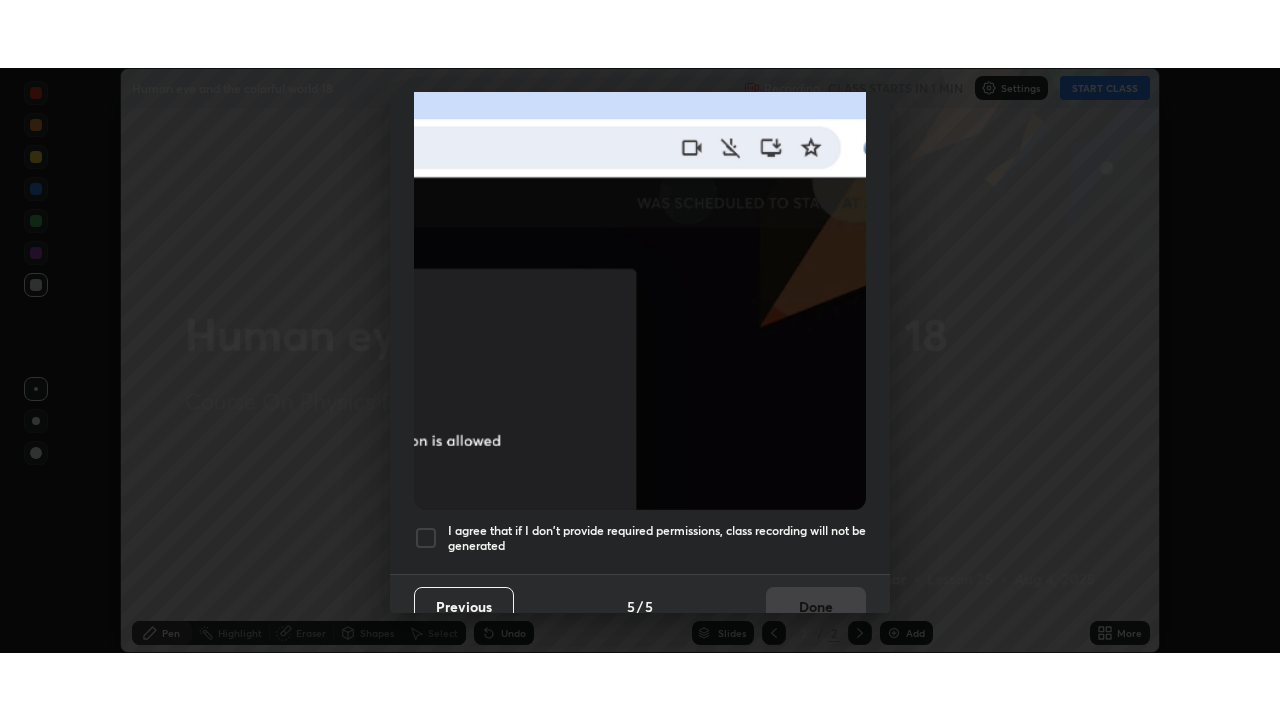 scroll, scrollTop: 479, scrollLeft: 0, axis: vertical 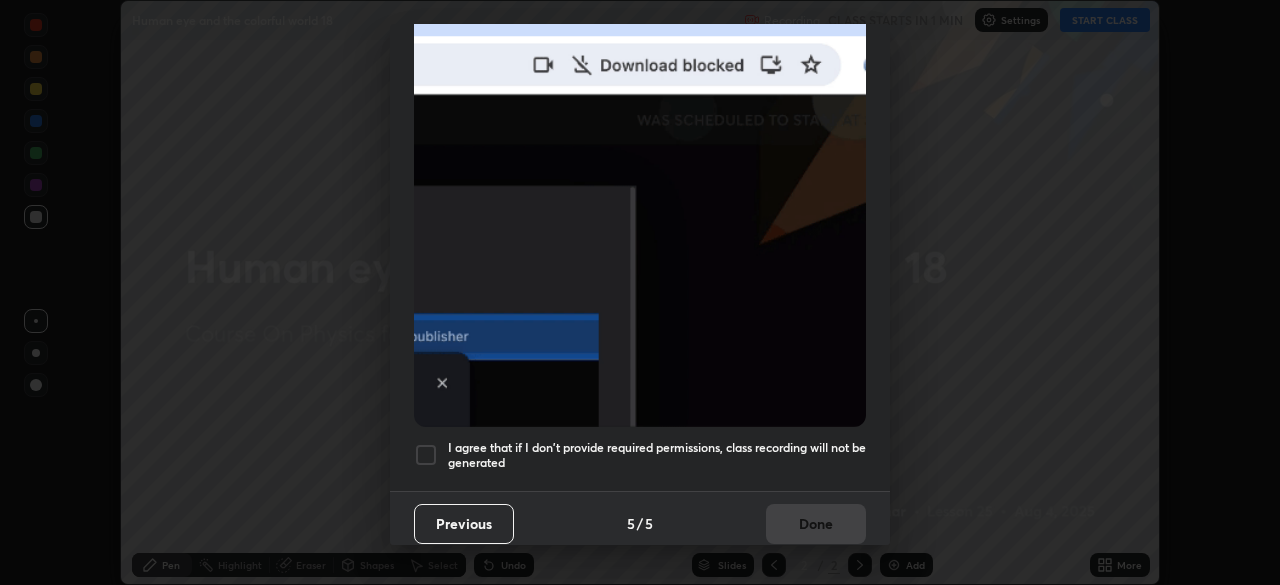 click at bounding box center (426, 455) 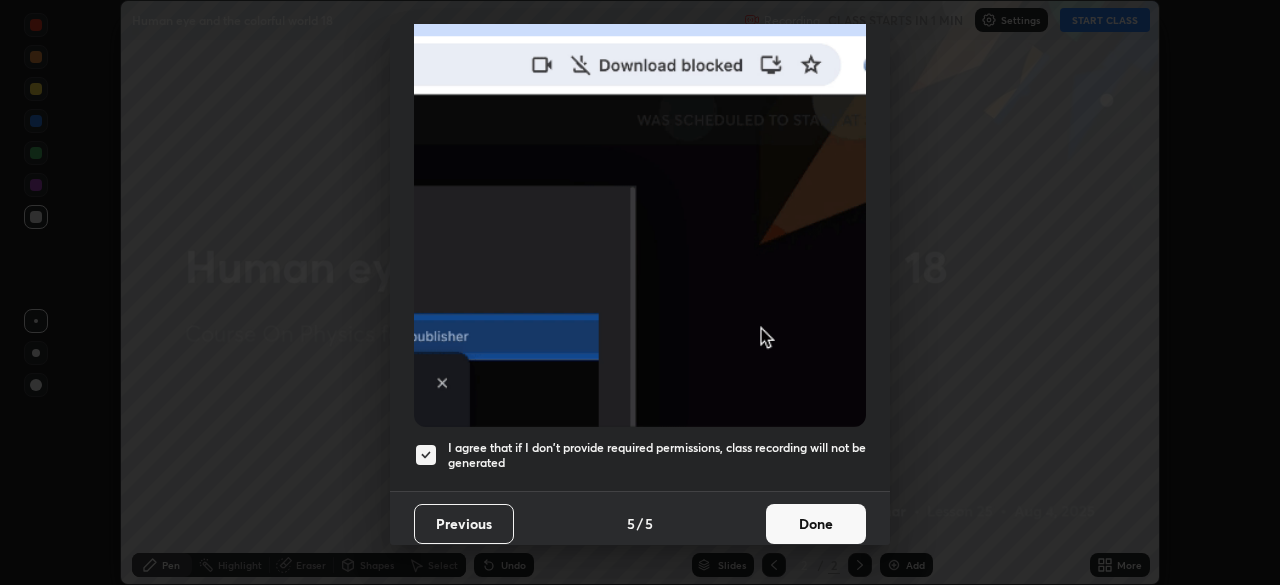 click on "Done" at bounding box center (816, 524) 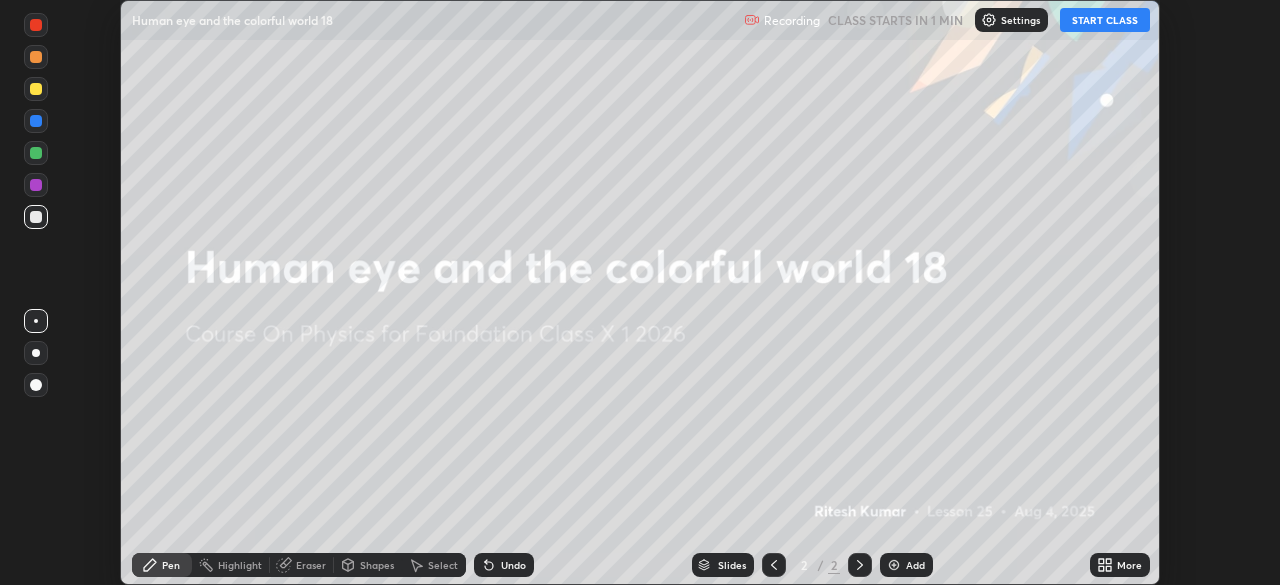 click on "START CLASS" at bounding box center [1105, 20] 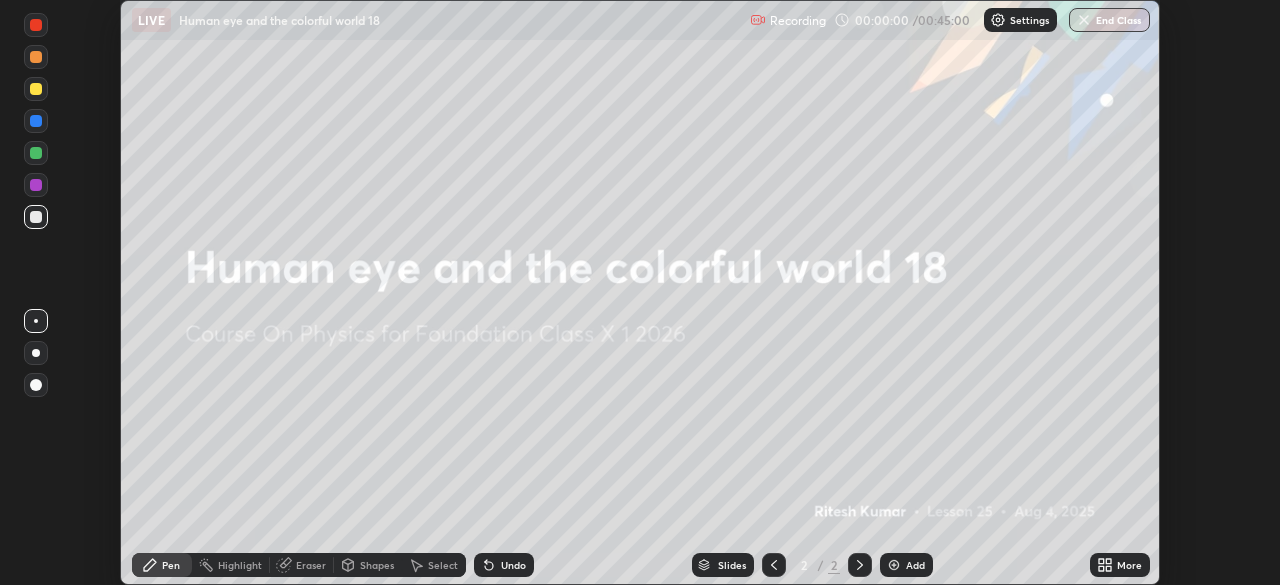 click 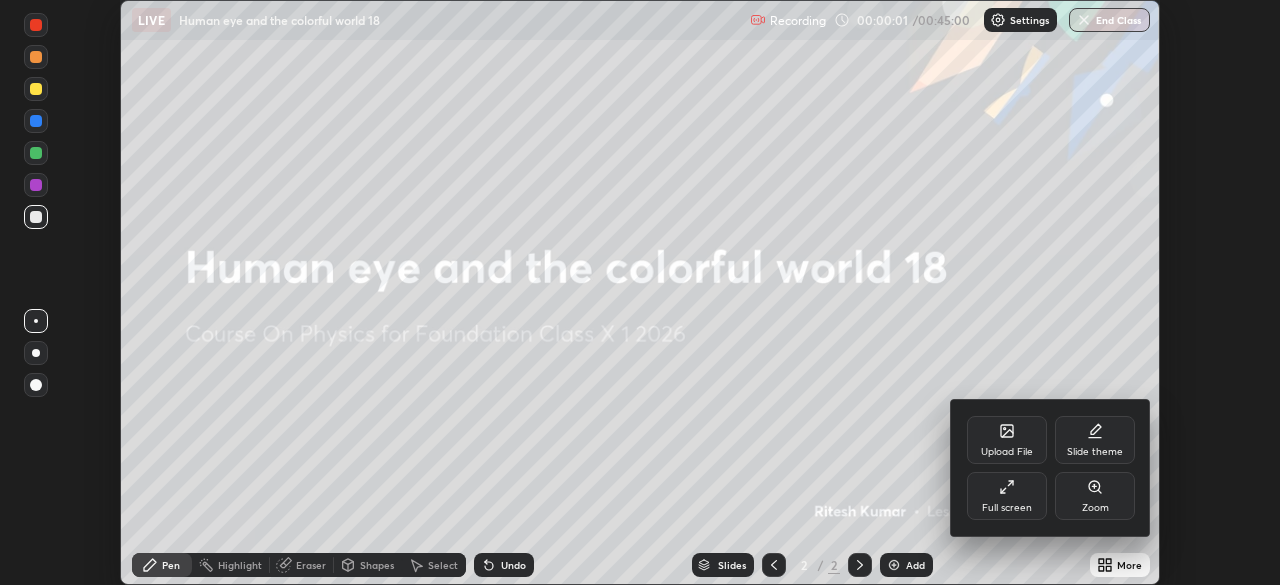 click on "Full screen" at bounding box center (1007, 496) 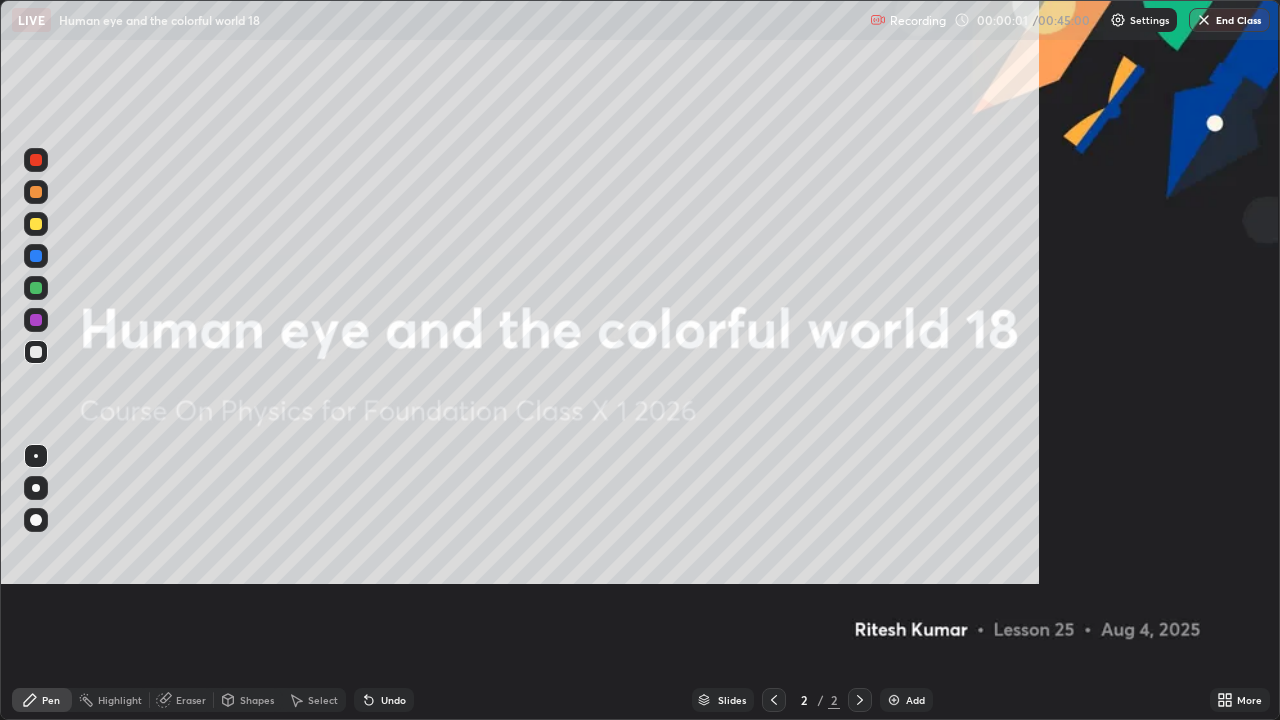 scroll, scrollTop: 99280, scrollLeft: 98720, axis: both 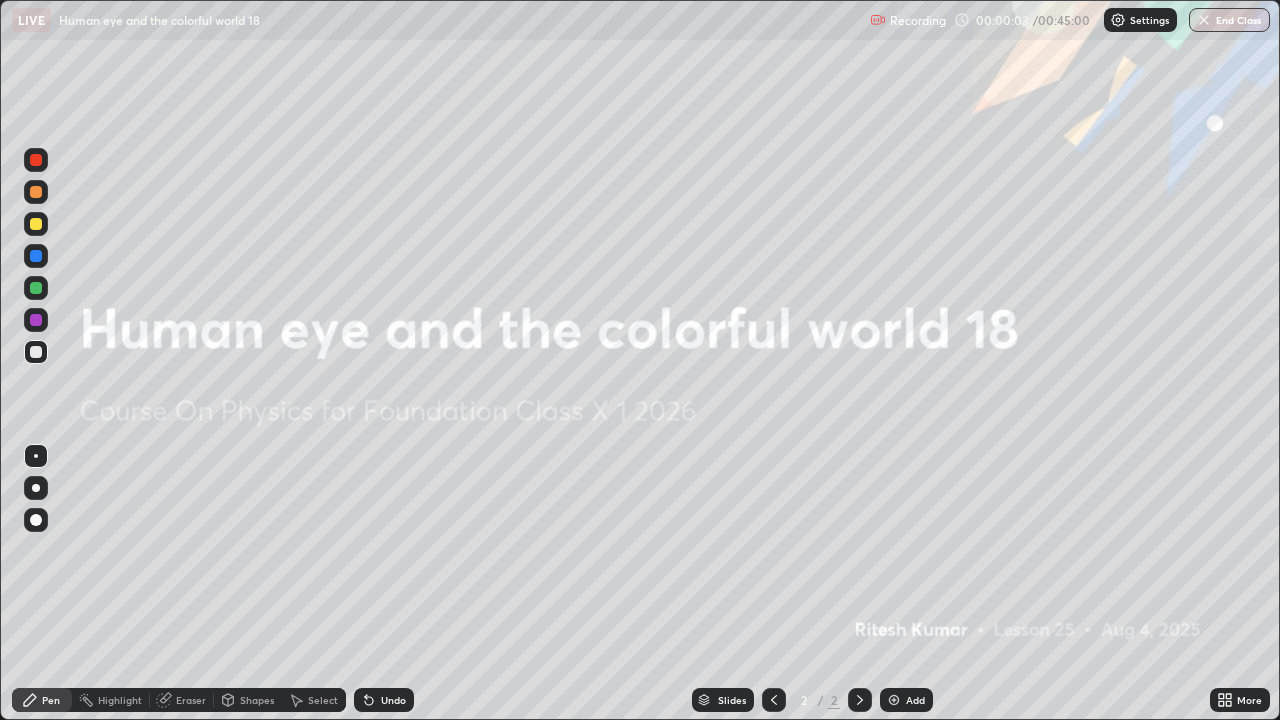click at bounding box center (894, 700) 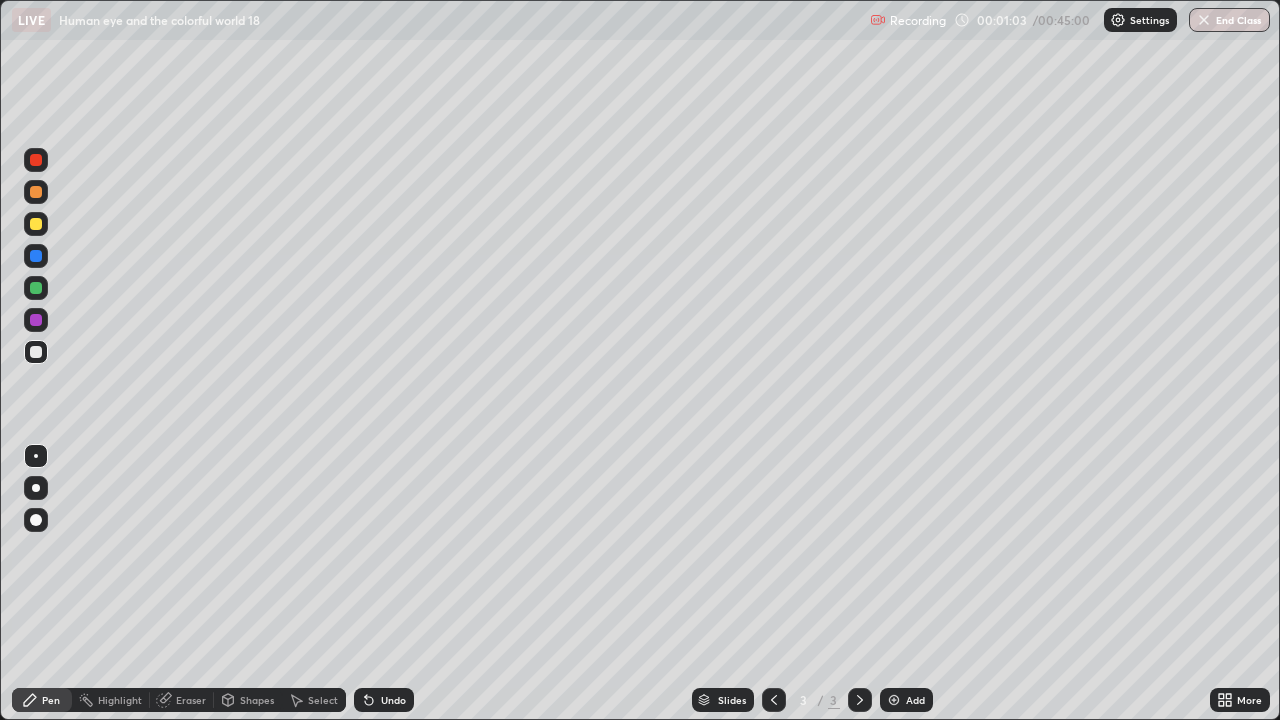 click at bounding box center (36, 192) 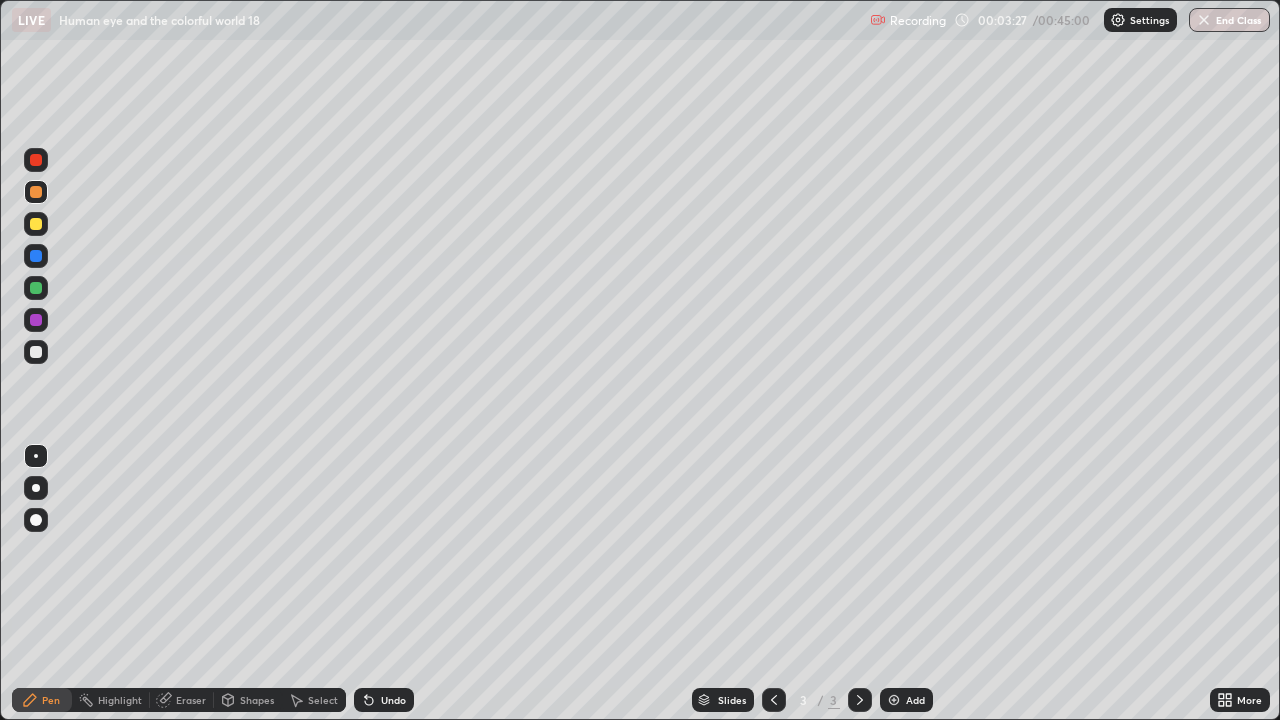 click at bounding box center [36, 352] 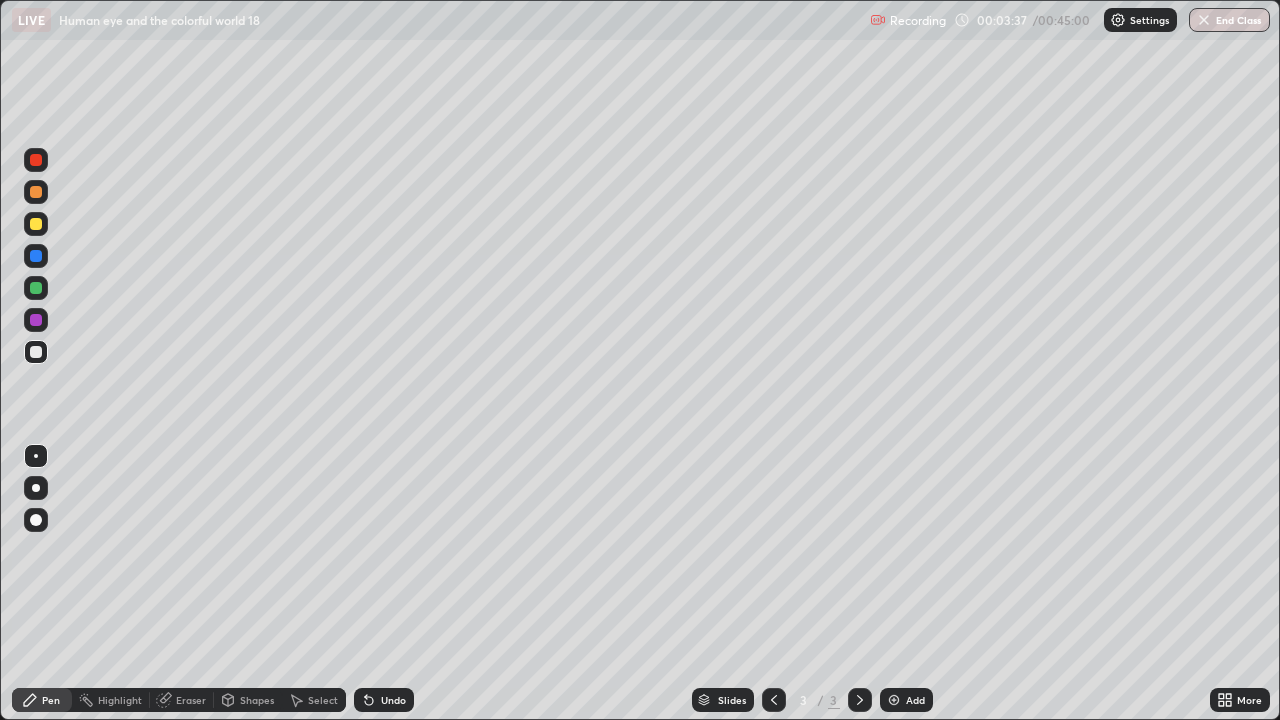 click at bounding box center (36, 192) 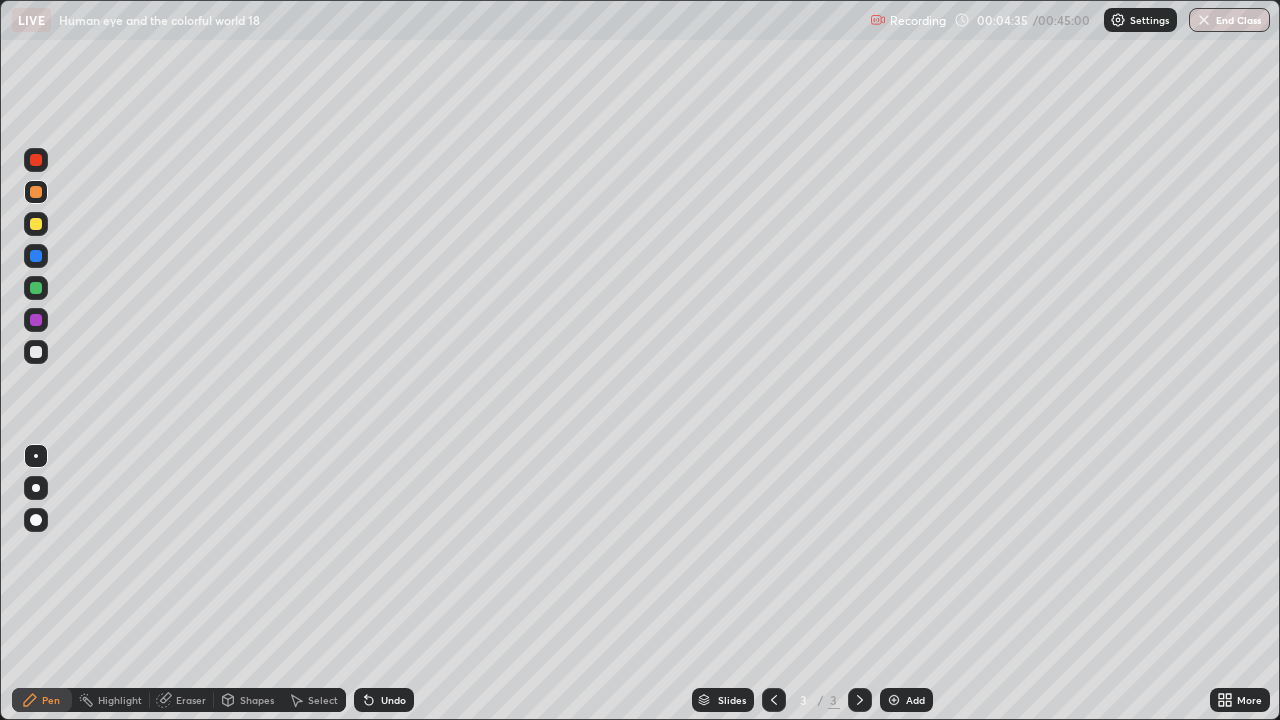 click at bounding box center [36, 352] 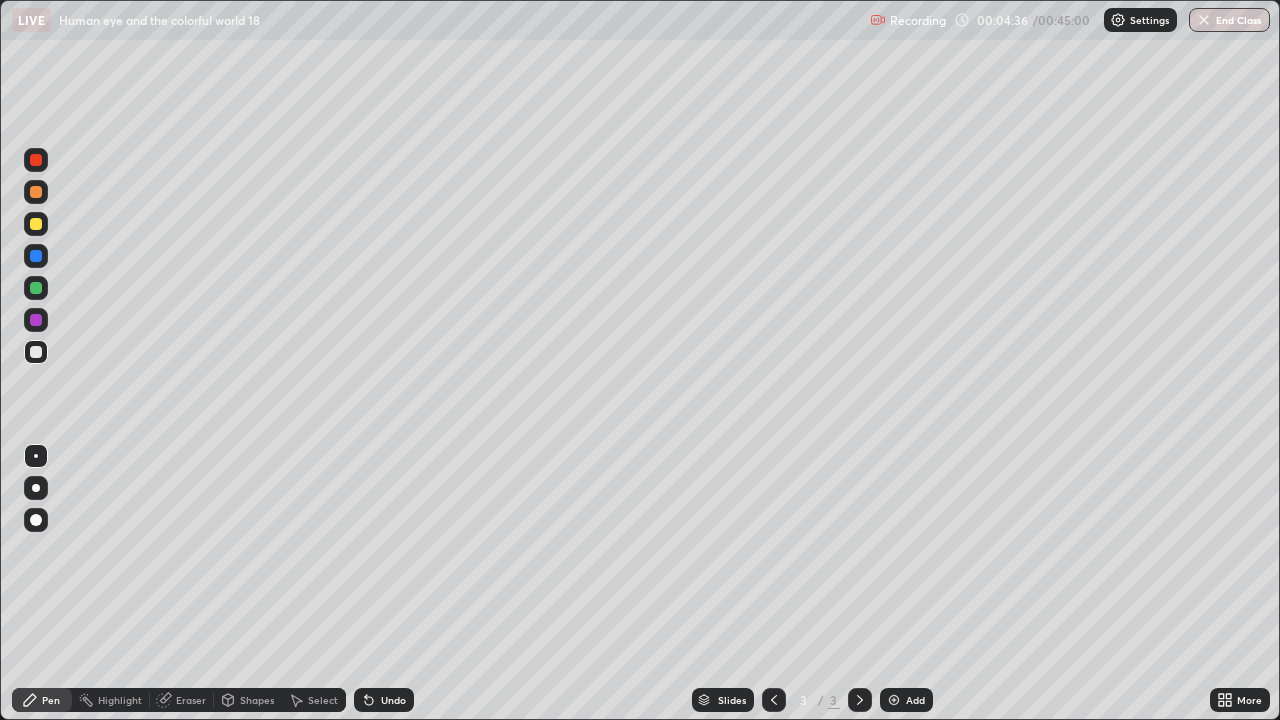 click at bounding box center (36, 320) 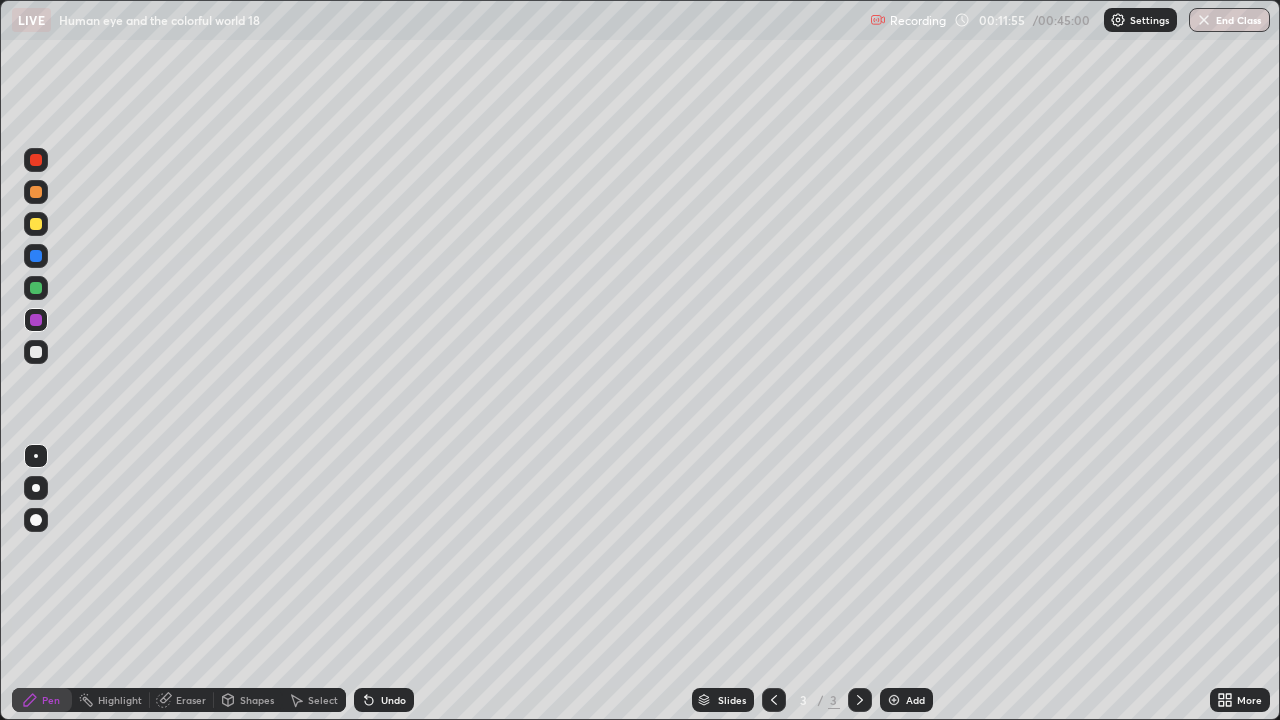 click at bounding box center [894, 700] 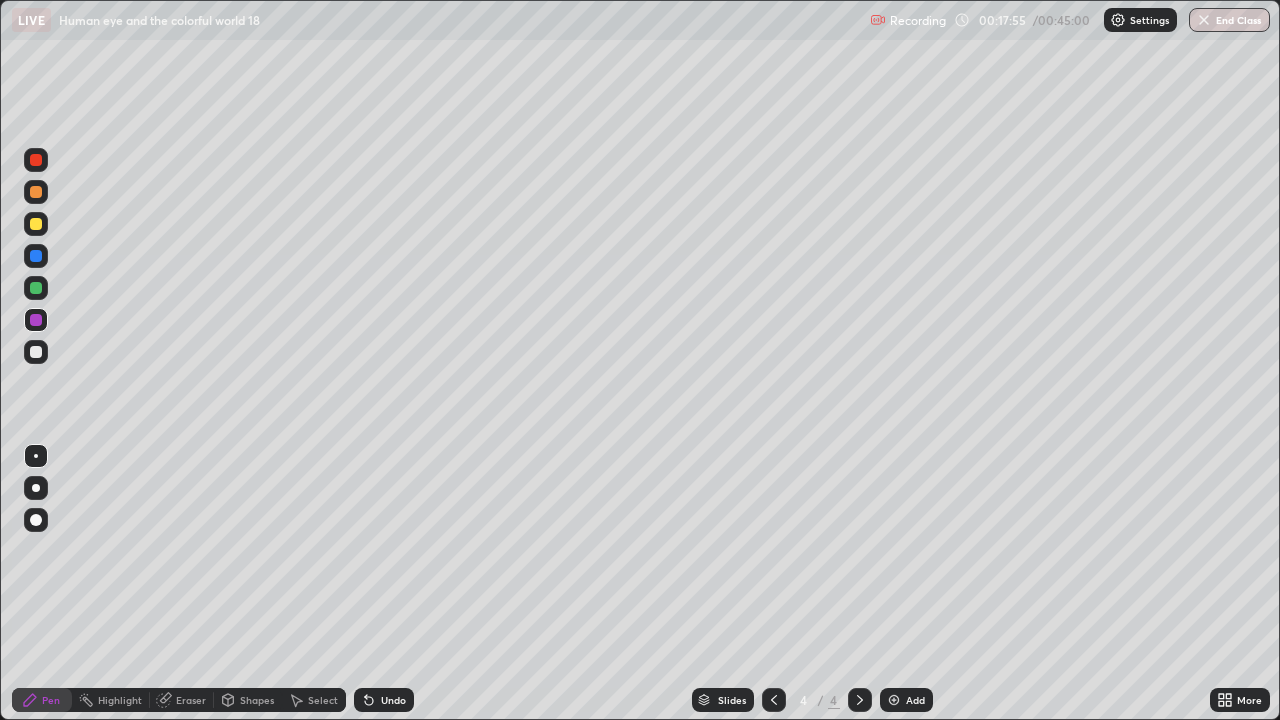 click 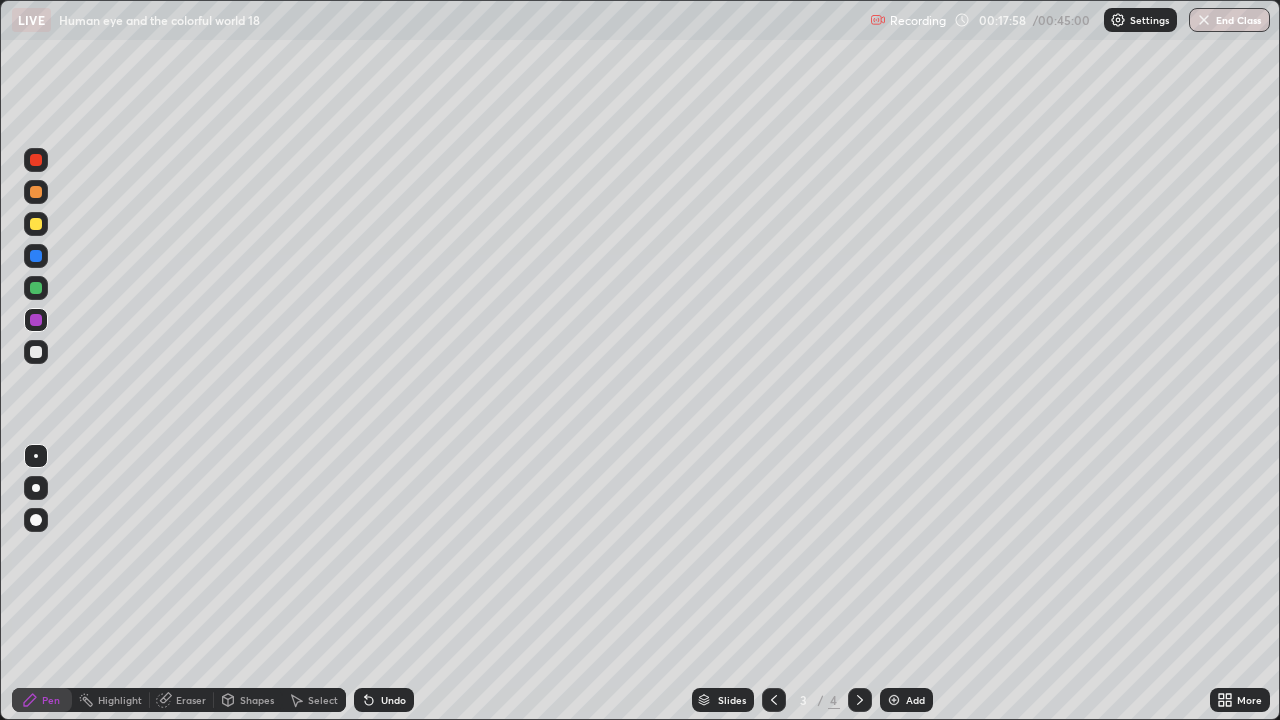 click at bounding box center (894, 700) 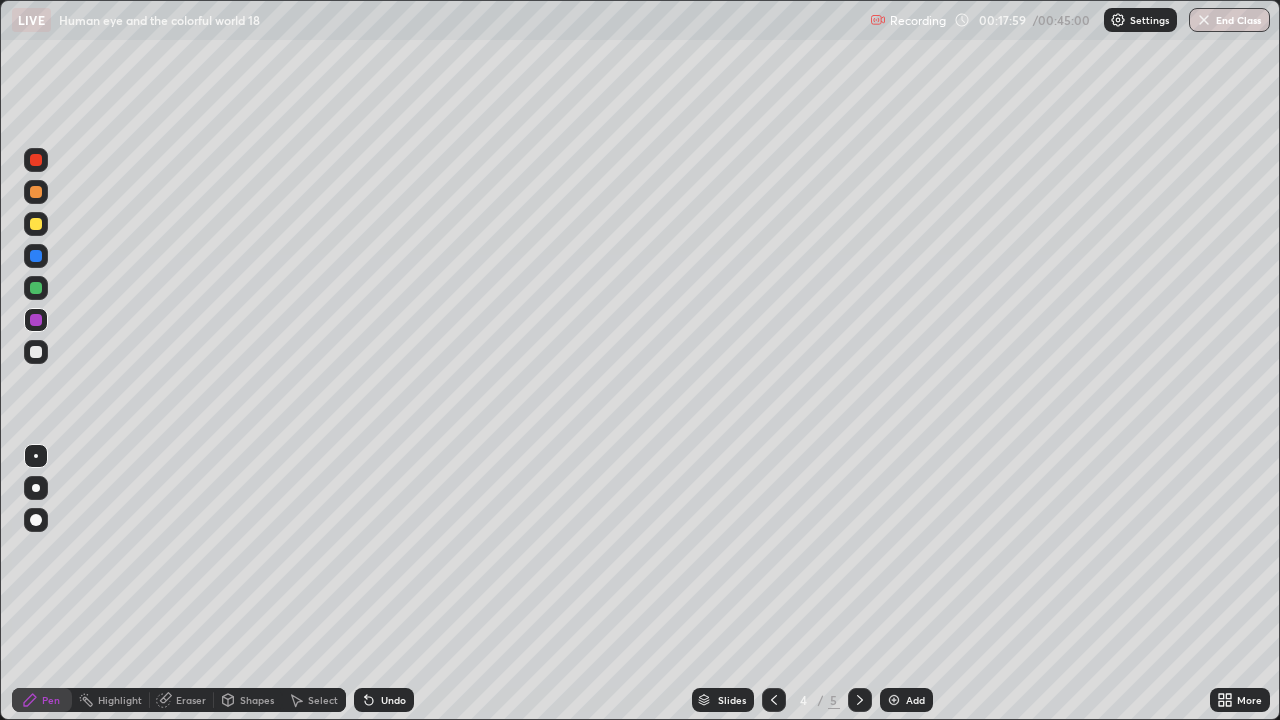 click at bounding box center (36, 352) 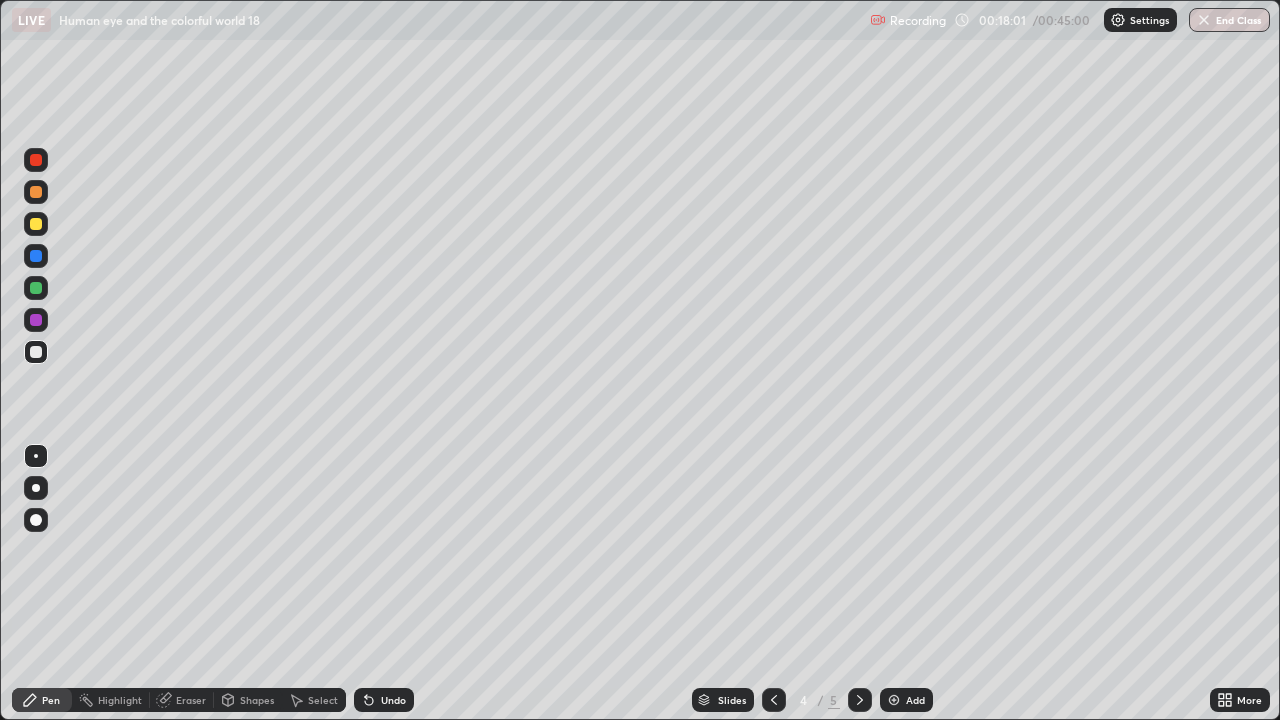 click at bounding box center [36, 192] 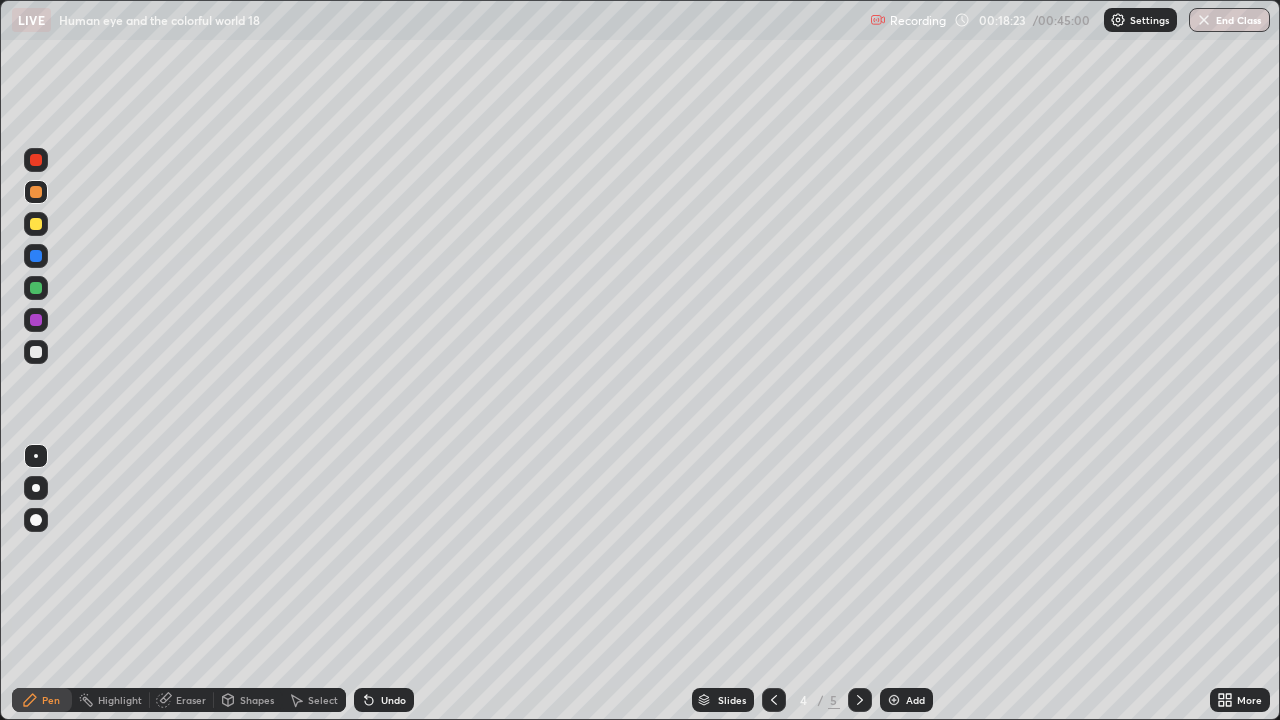 click at bounding box center [36, 192] 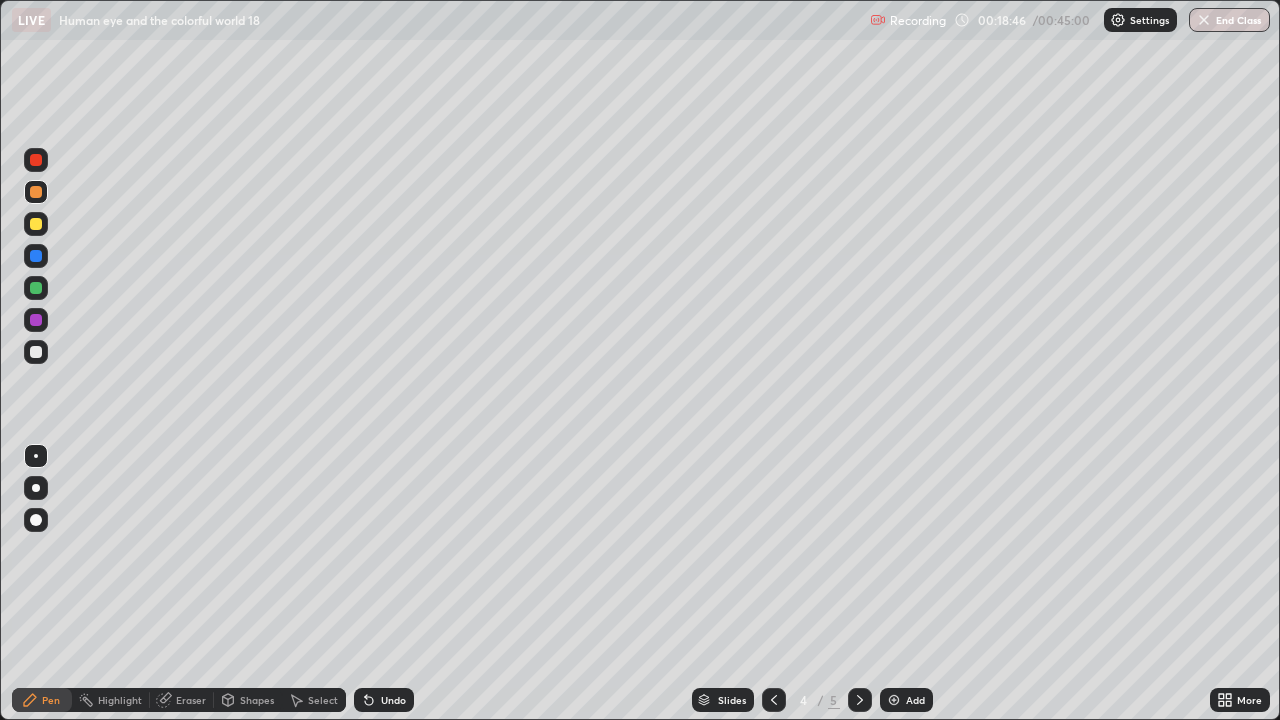click at bounding box center [36, 224] 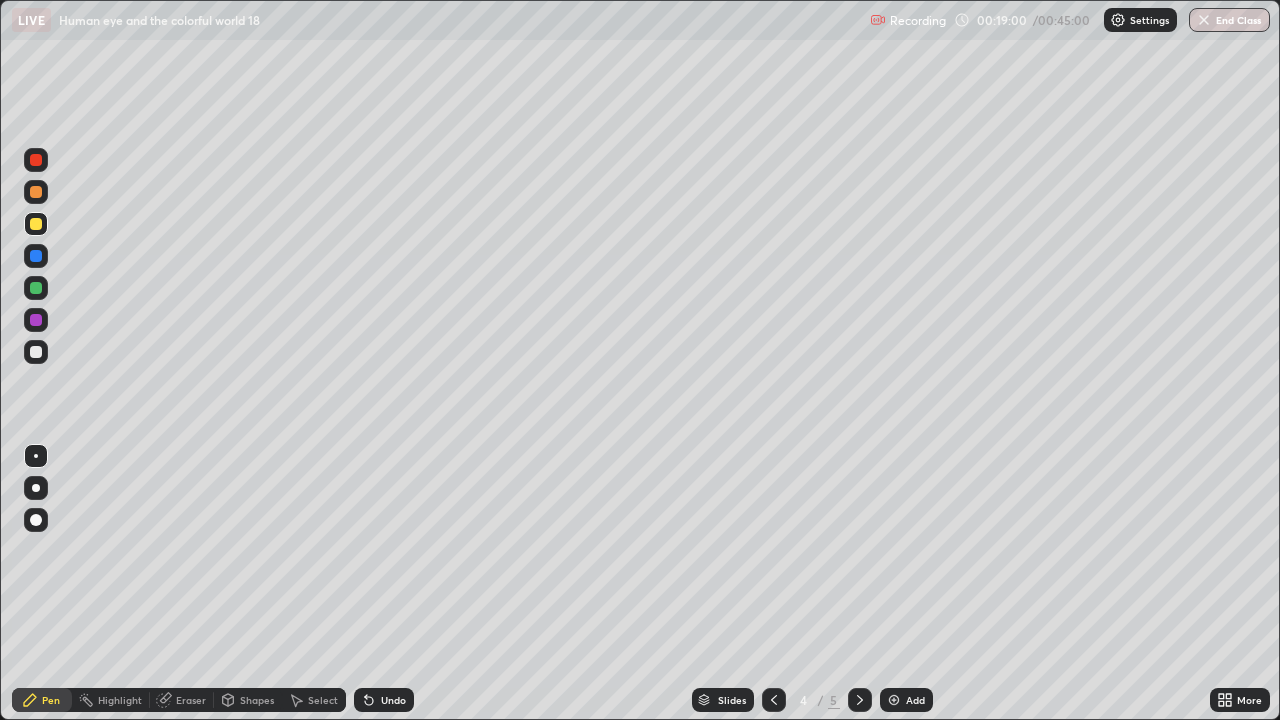 click at bounding box center (36, 352) 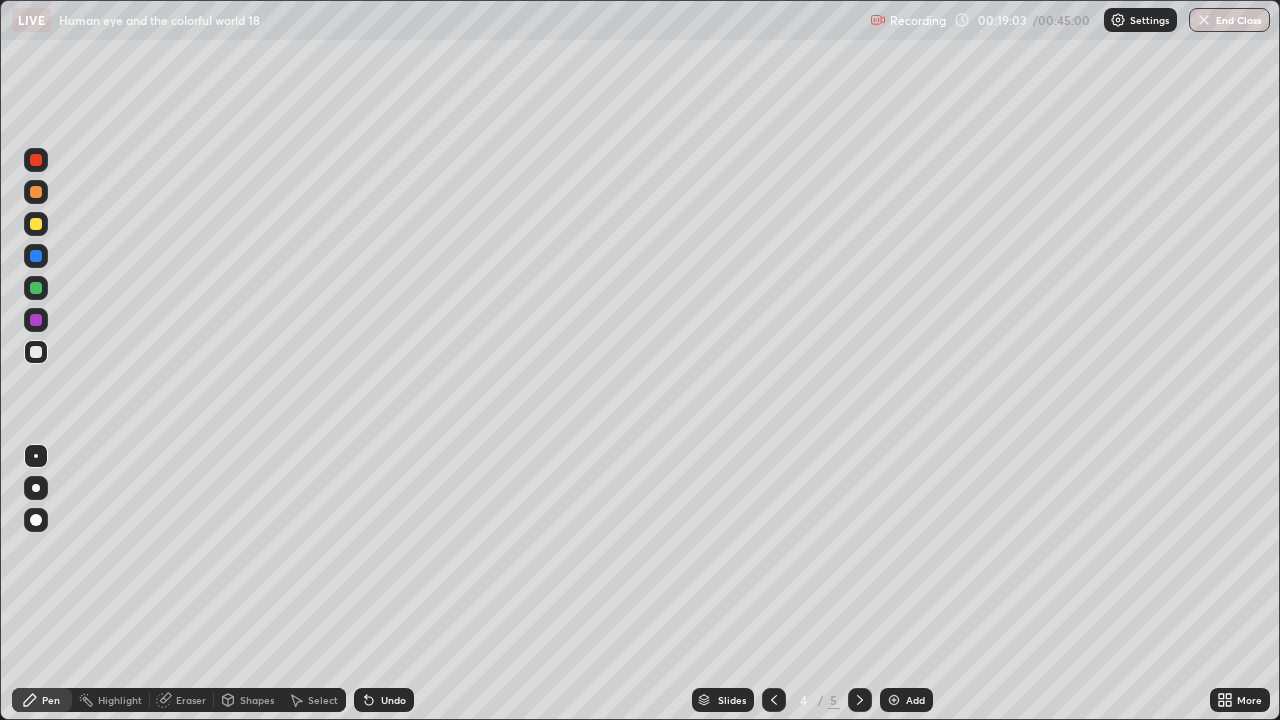 click at bounding box center (36, 256) 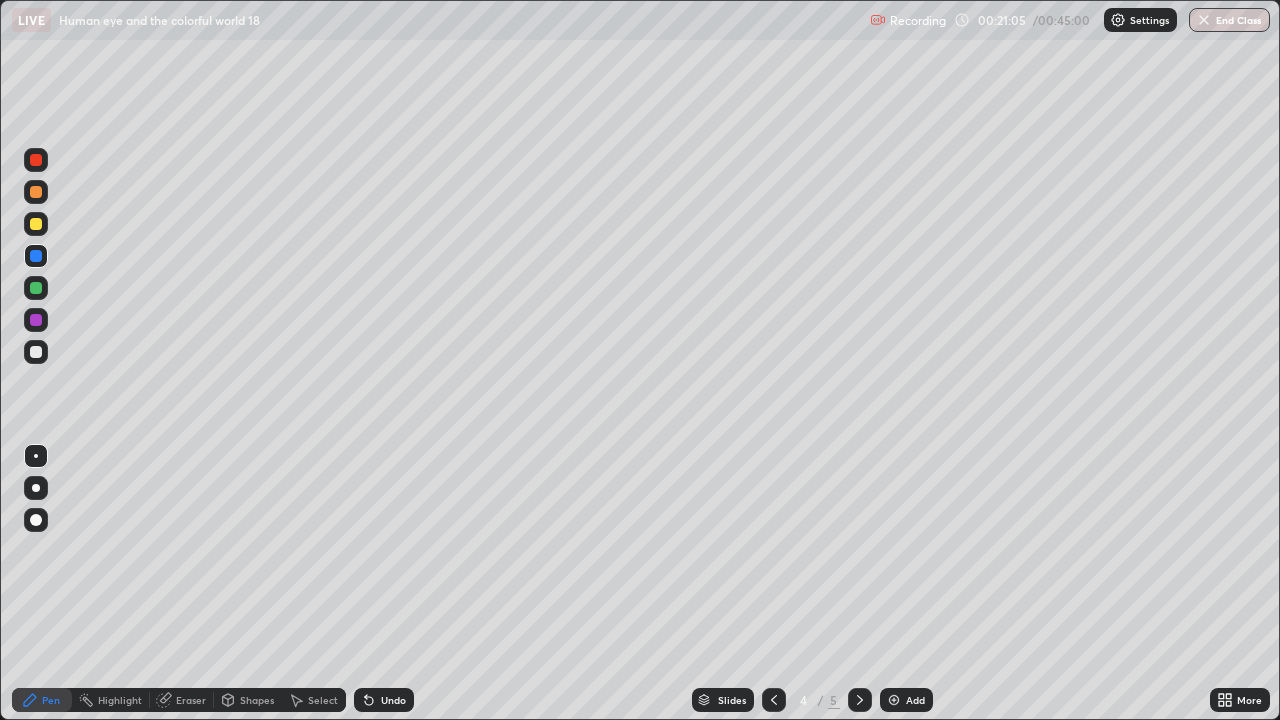 click at bounding box center [36, 352] 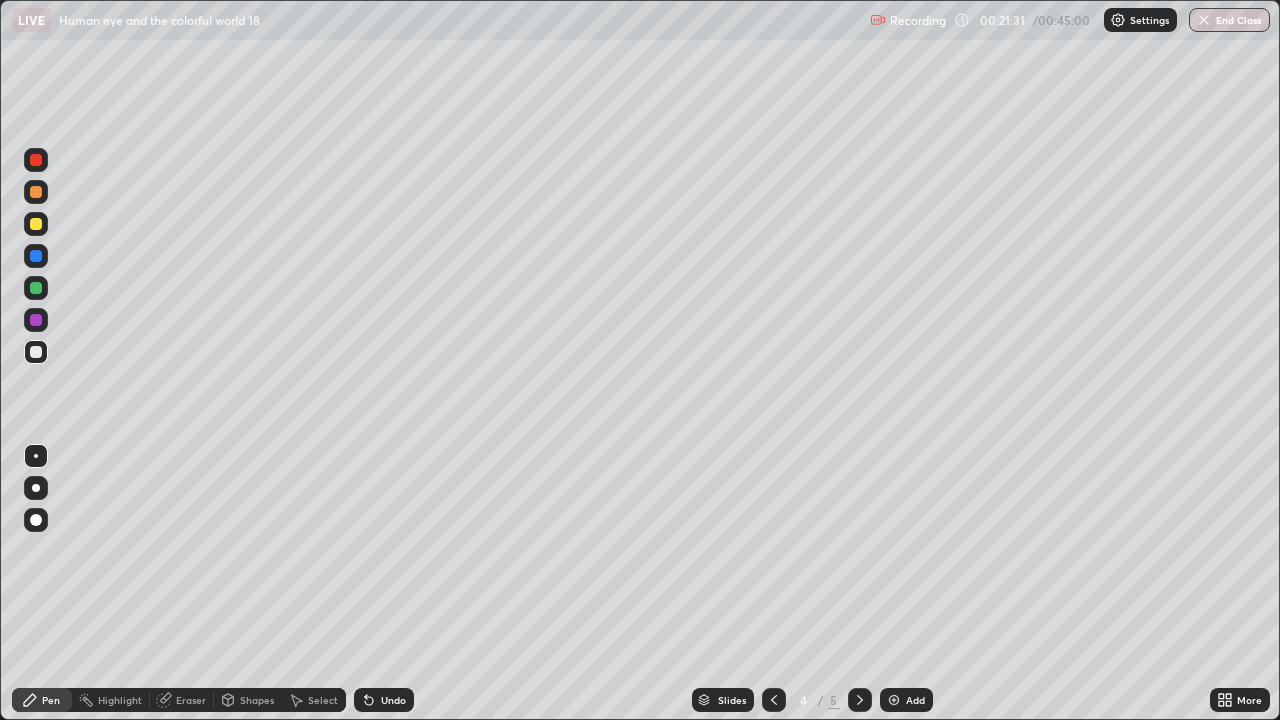 click at bounding box center [36, 192] 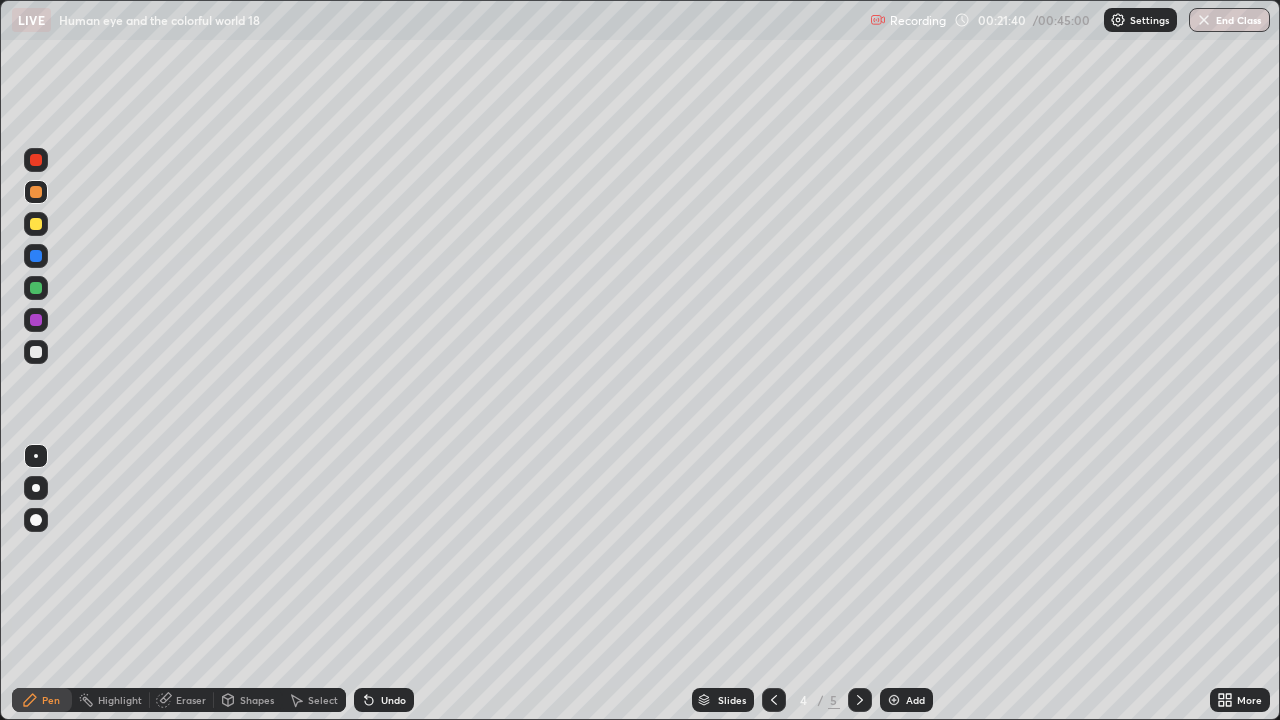 click at bounding box center (36, 352) 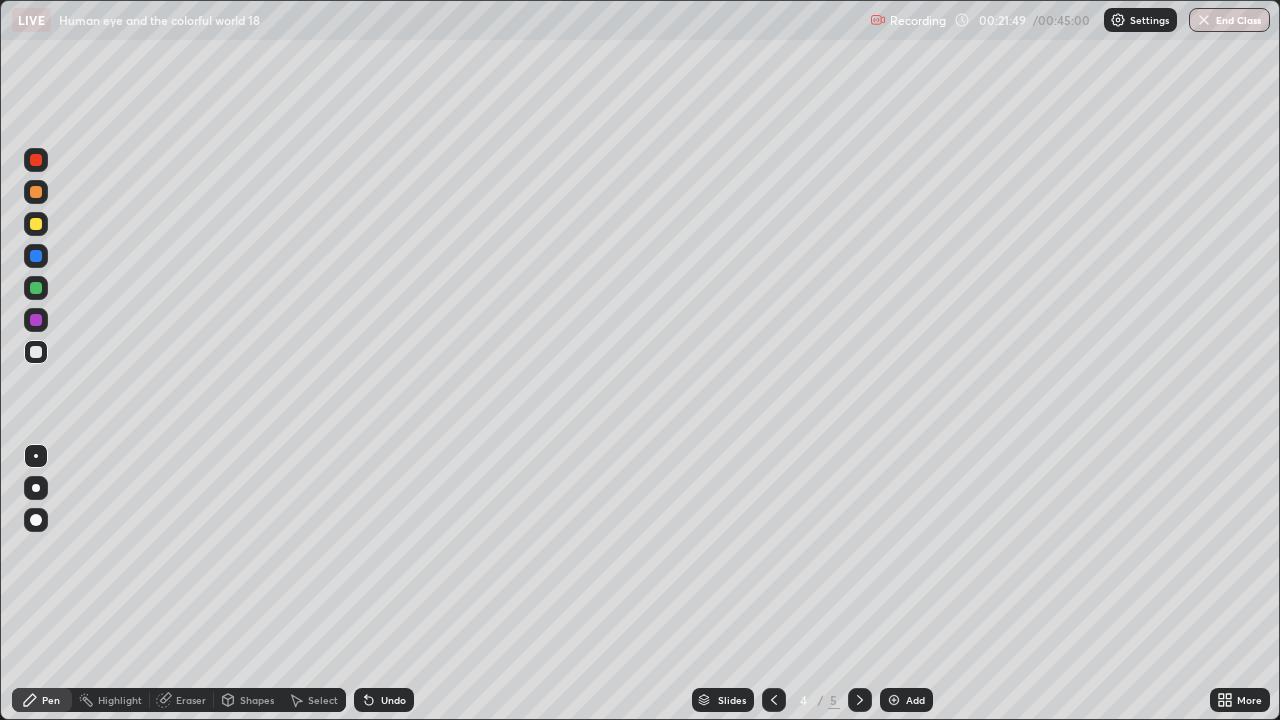 click at bounding box center [36, 160] 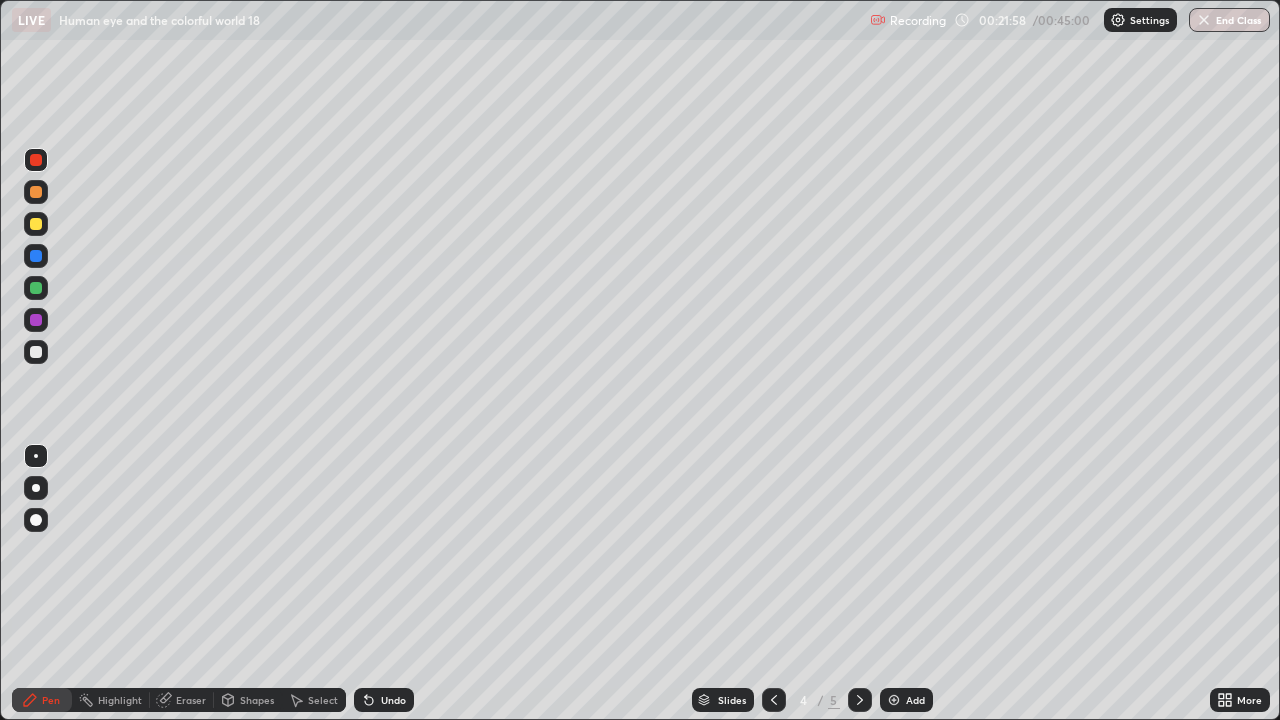 click at bounding box center [36, 320] 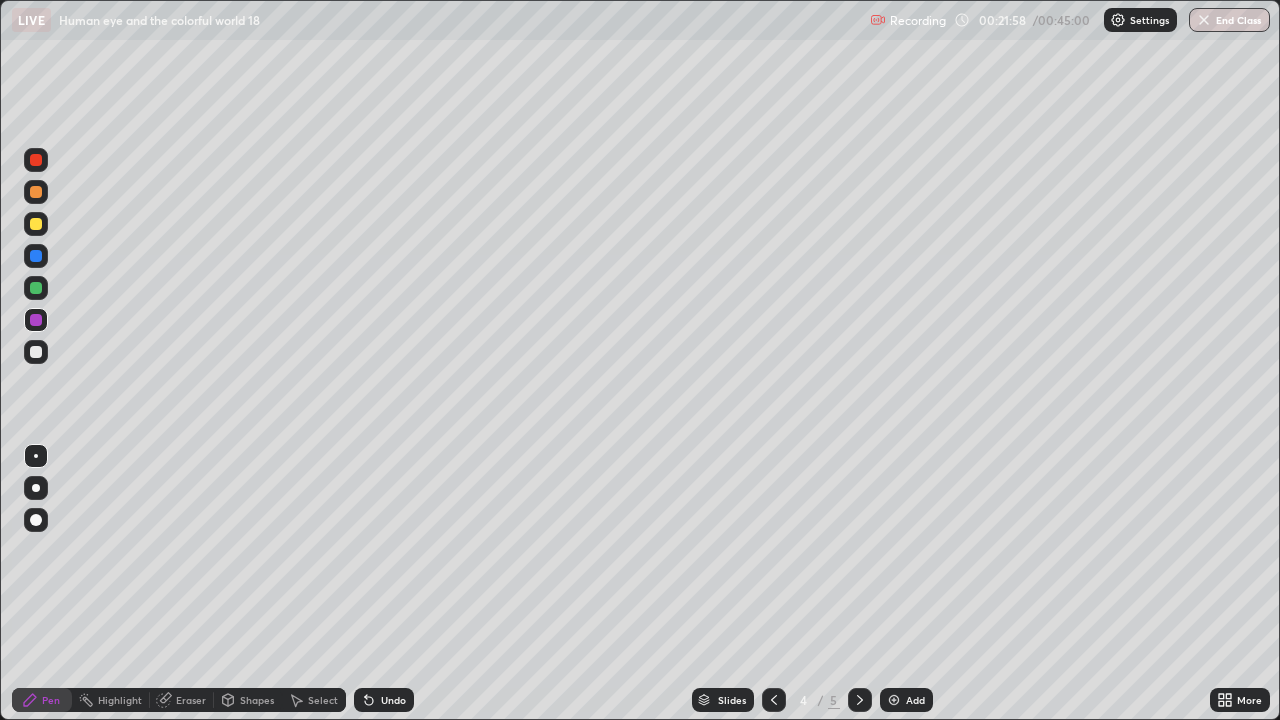 click on "Setting up your live class" at bounding box center [640, 360] 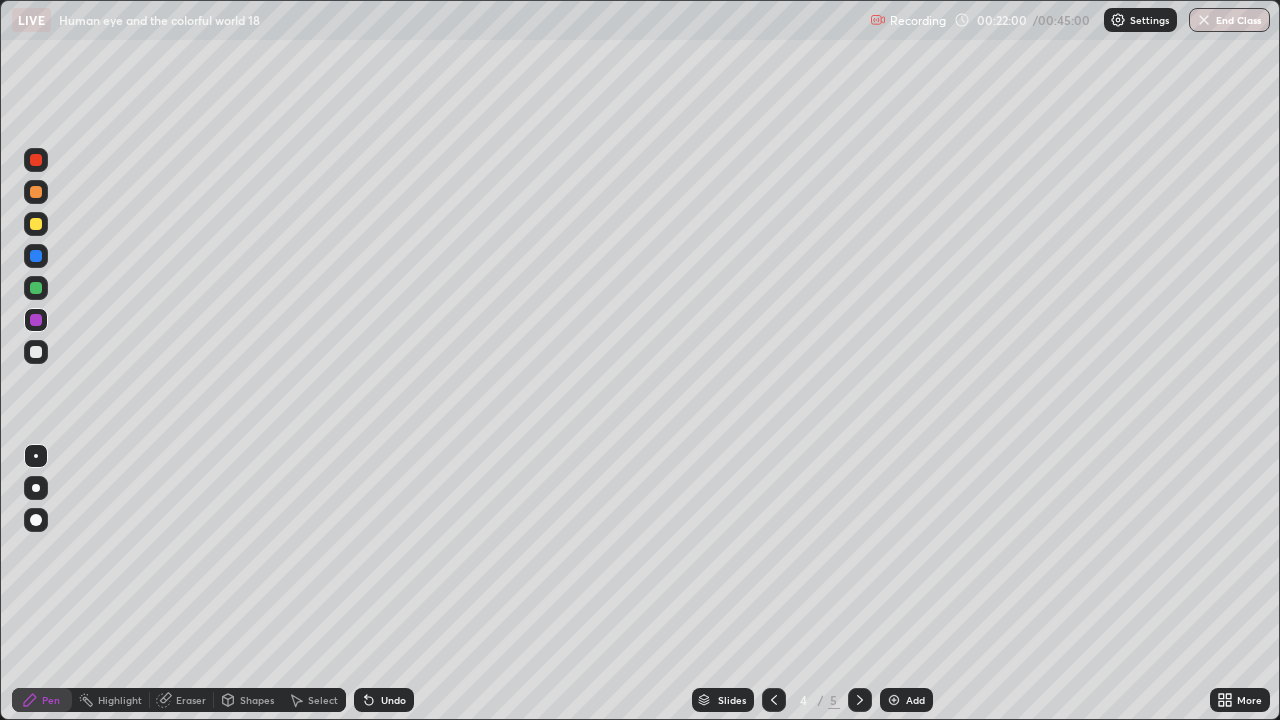 click at bounding box center (36, 320) 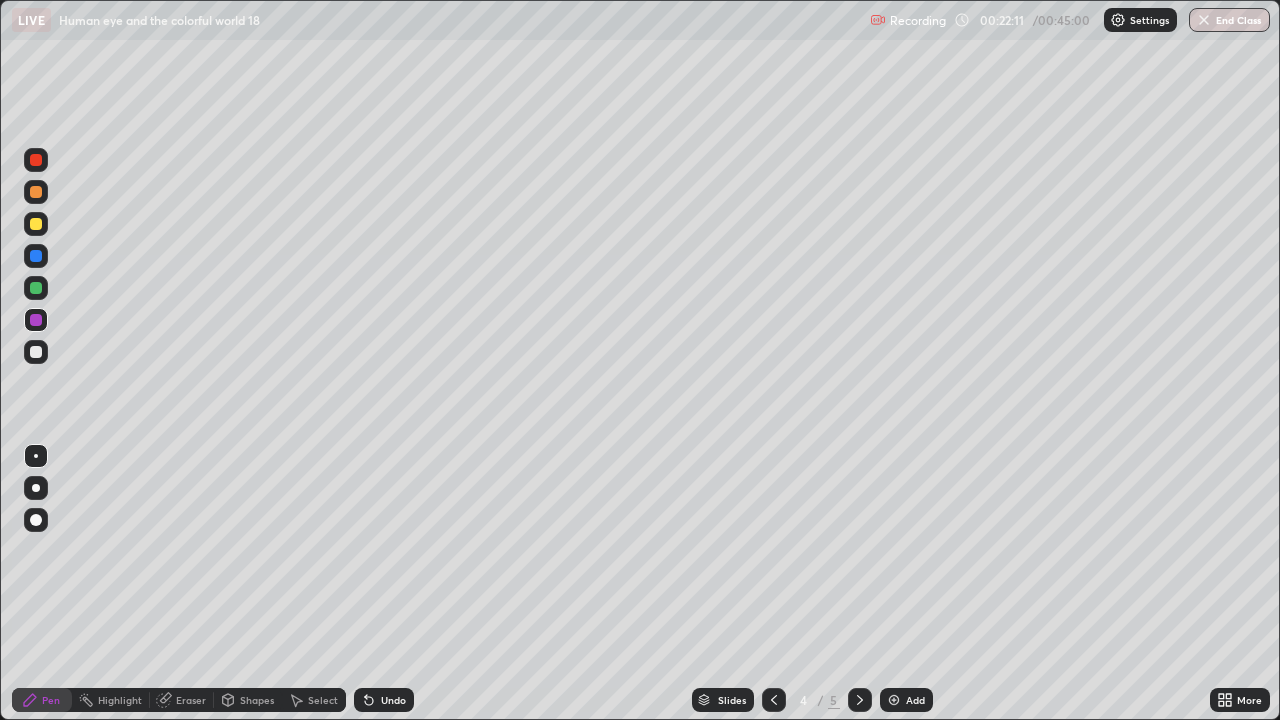 click at bounding box center (36, 192) 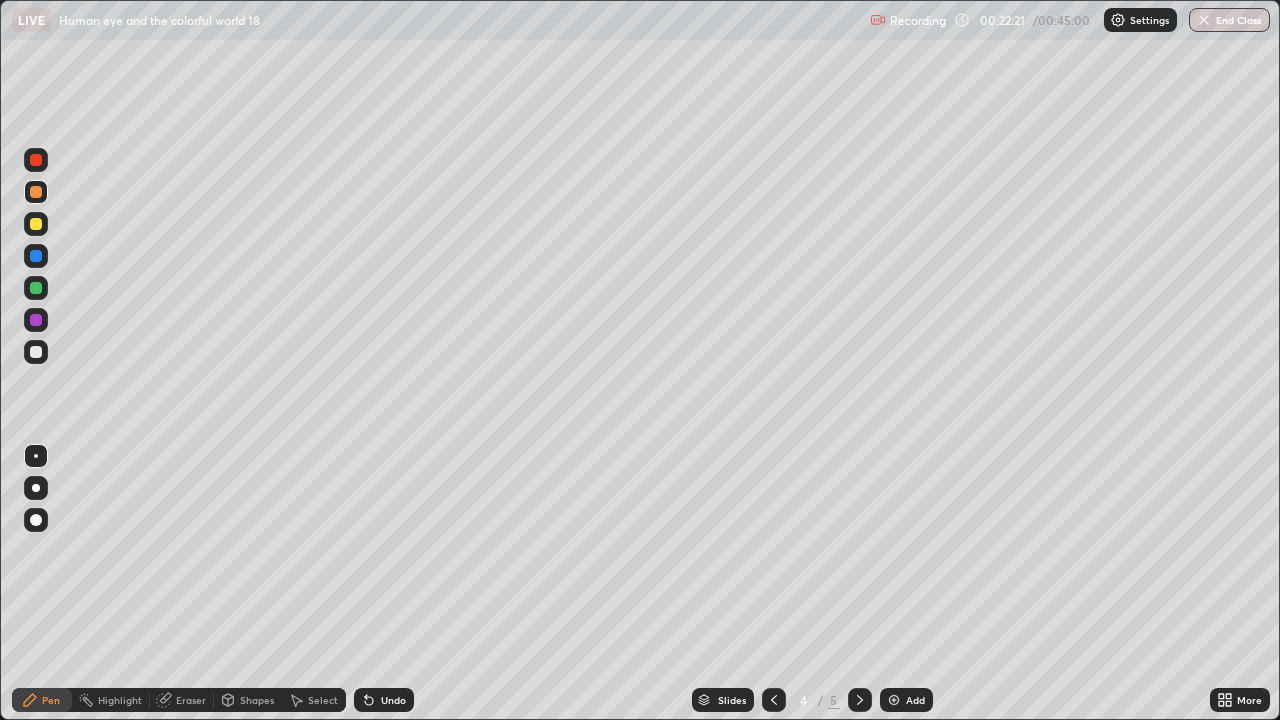 click at bounding box center (36, 160) 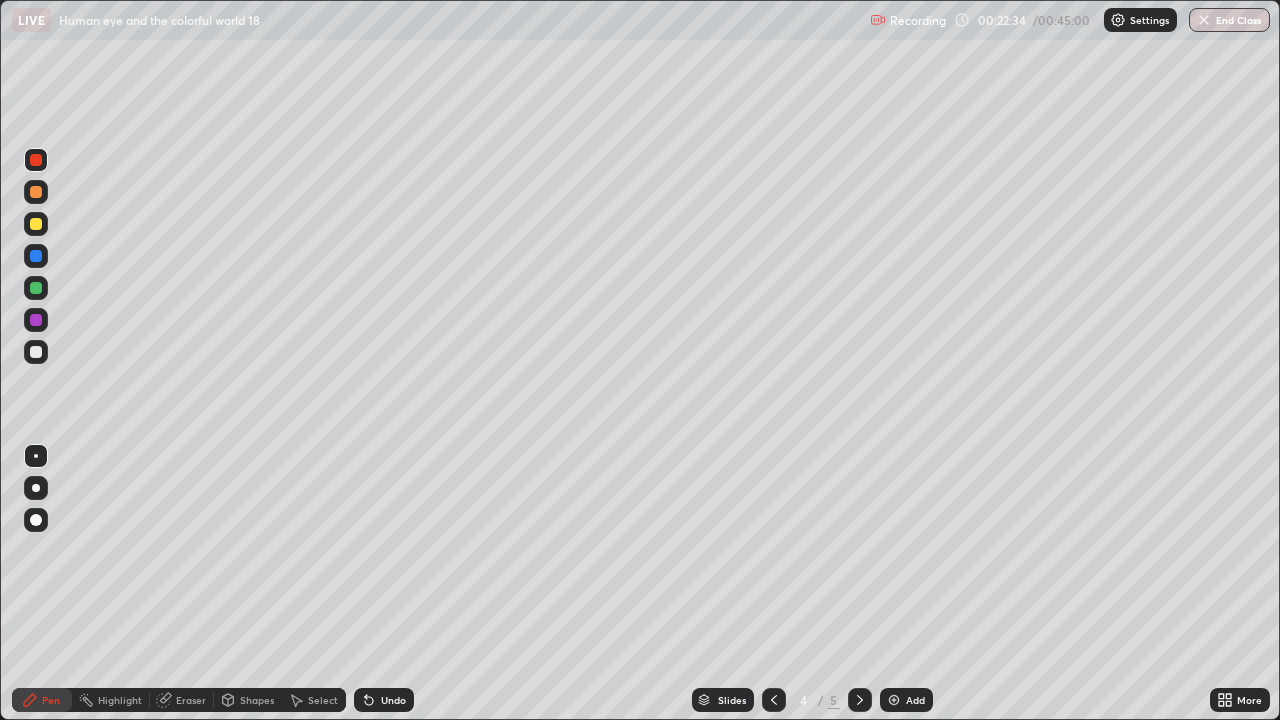 click at bounding box center [36, 160] 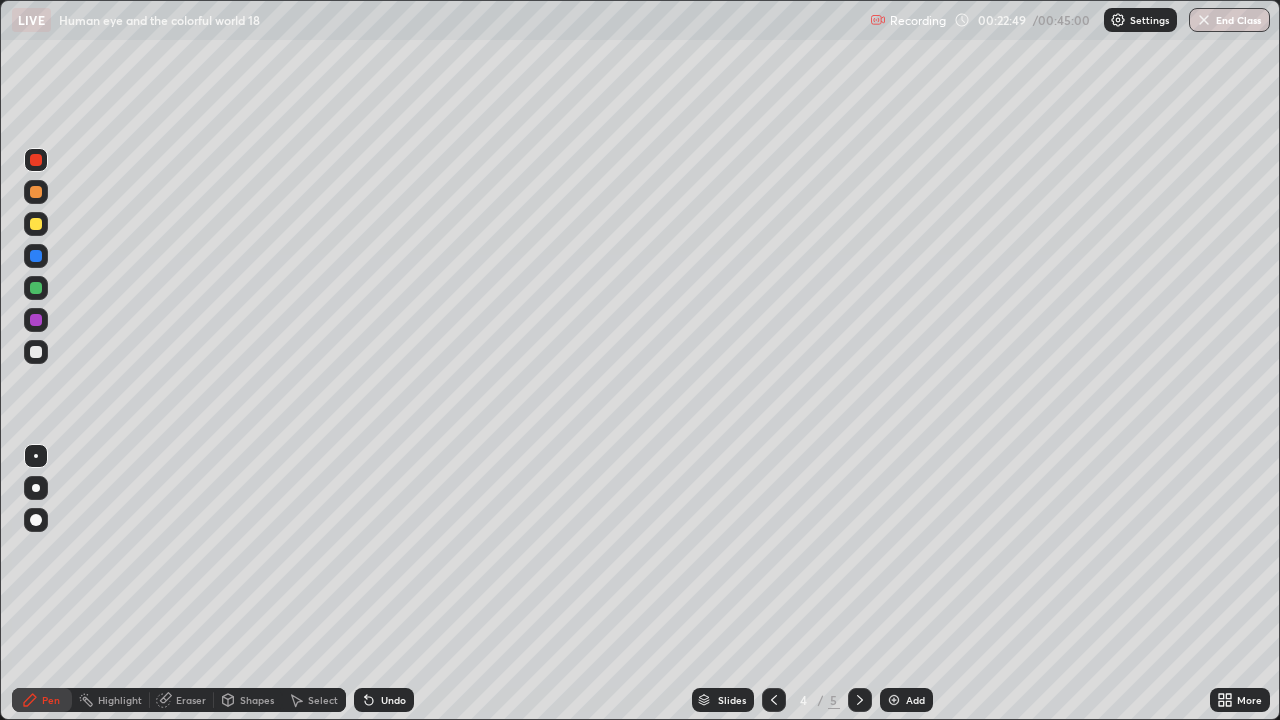 click at bounding box center (36, 160) 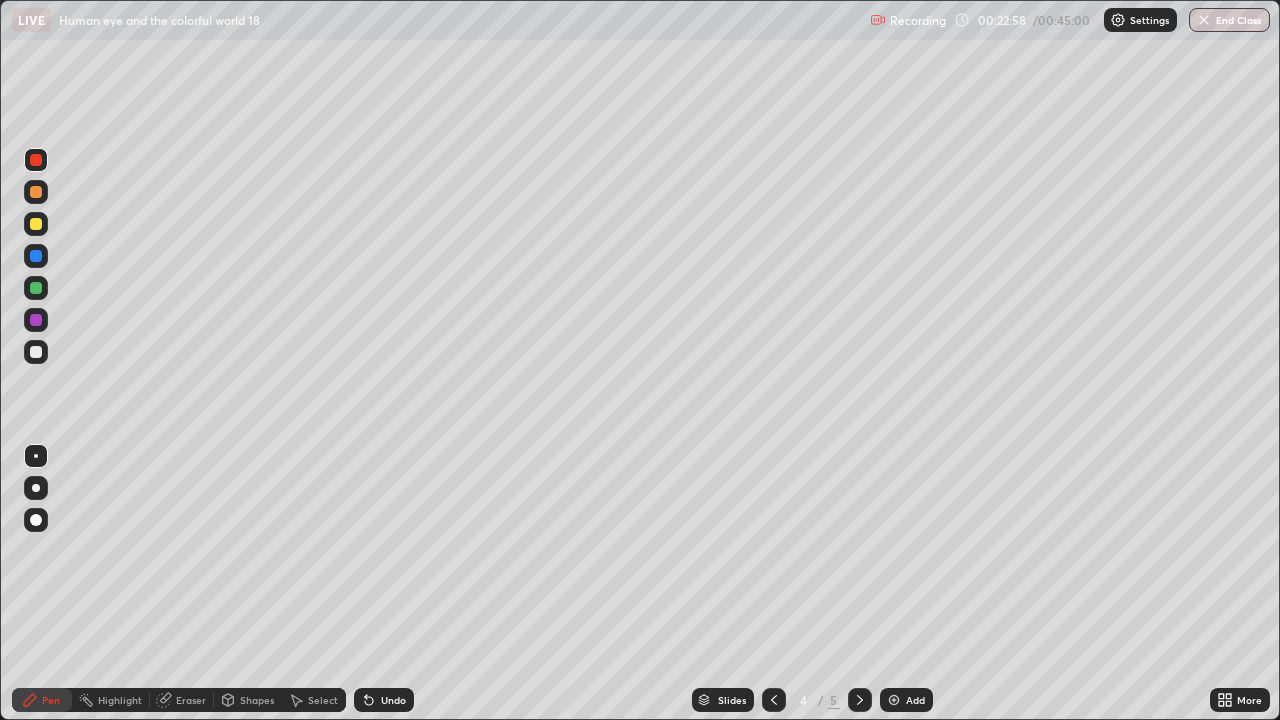click at bounding box center (36, 320) 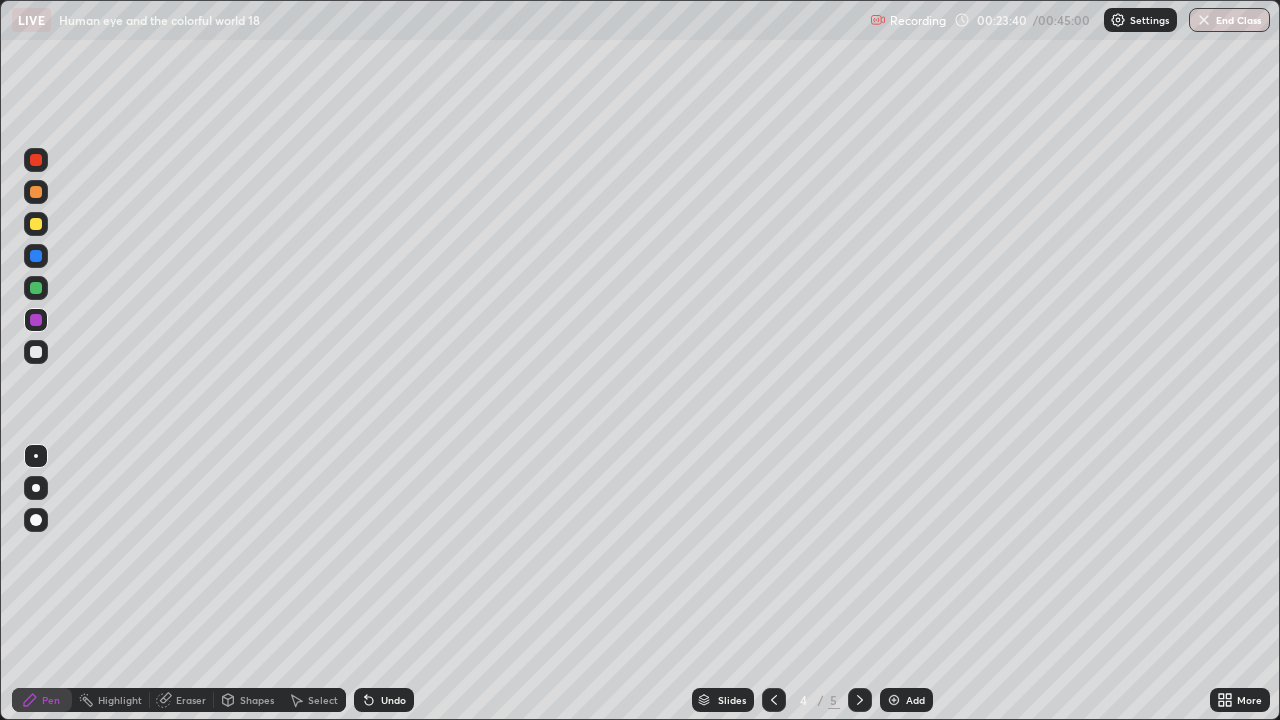 click at bounding box center [36, 224] 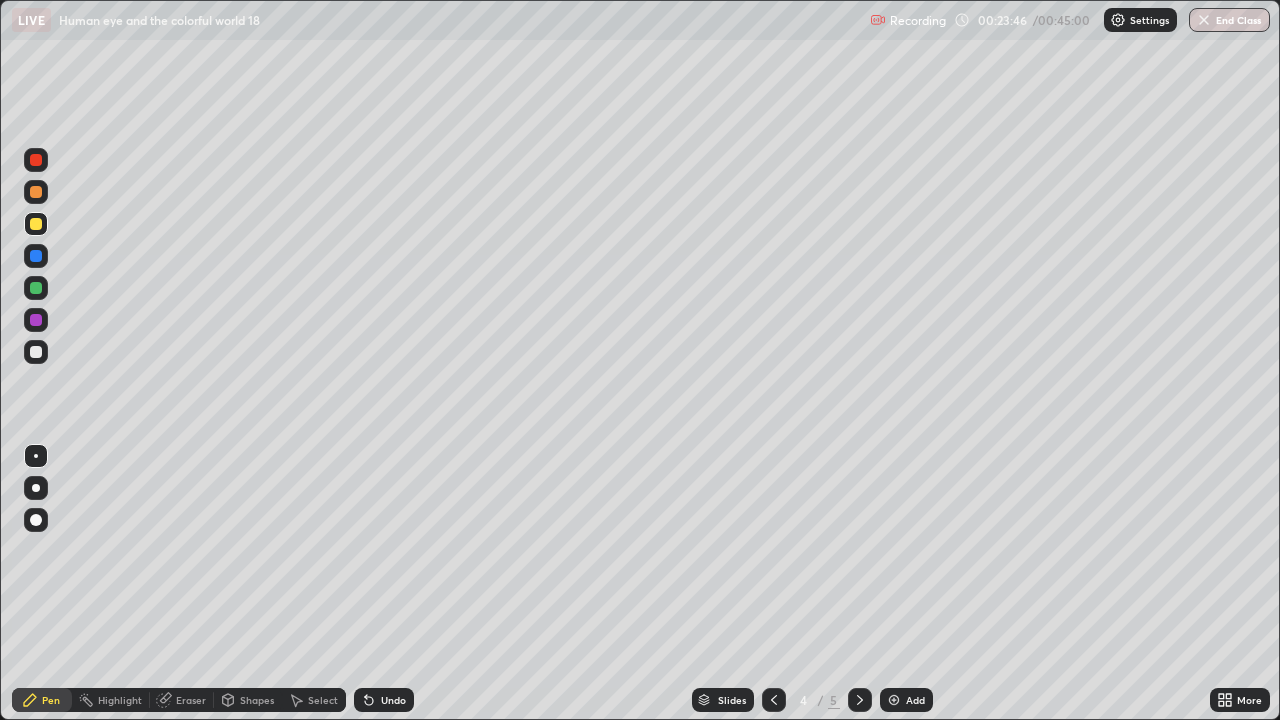 click at bounding box center (36, 192) 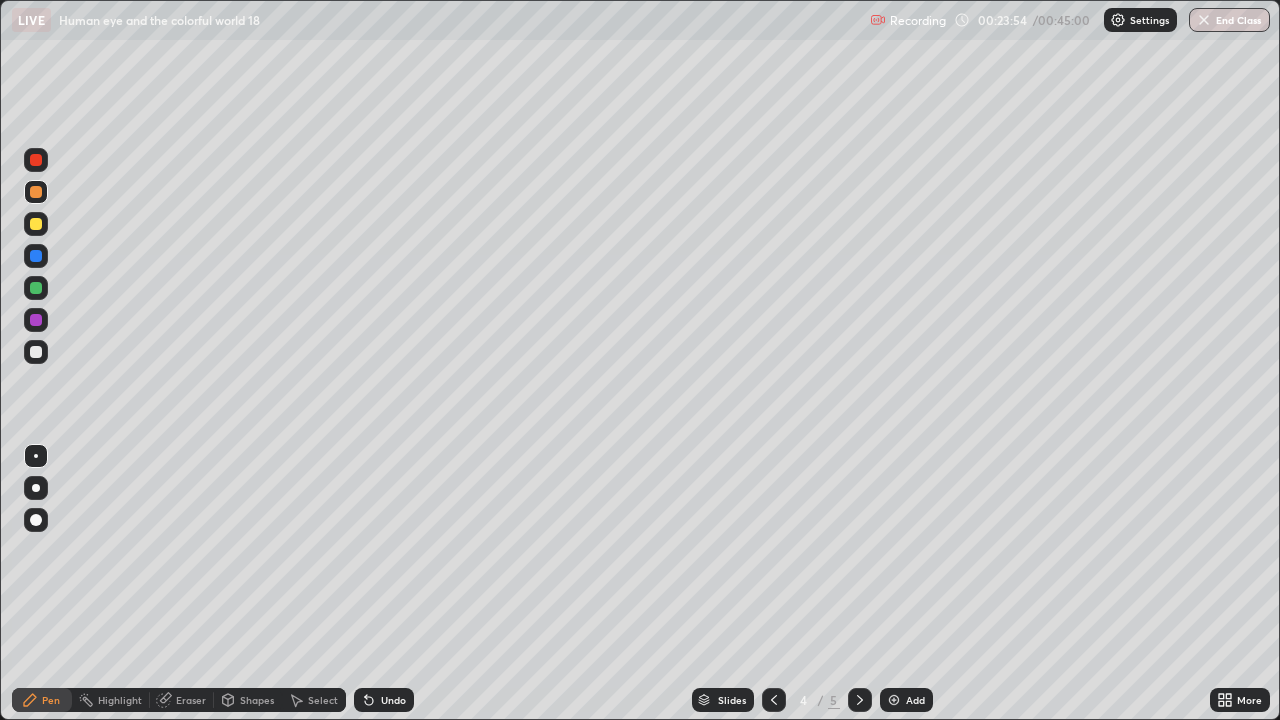 click at bounding box center [36, 256] 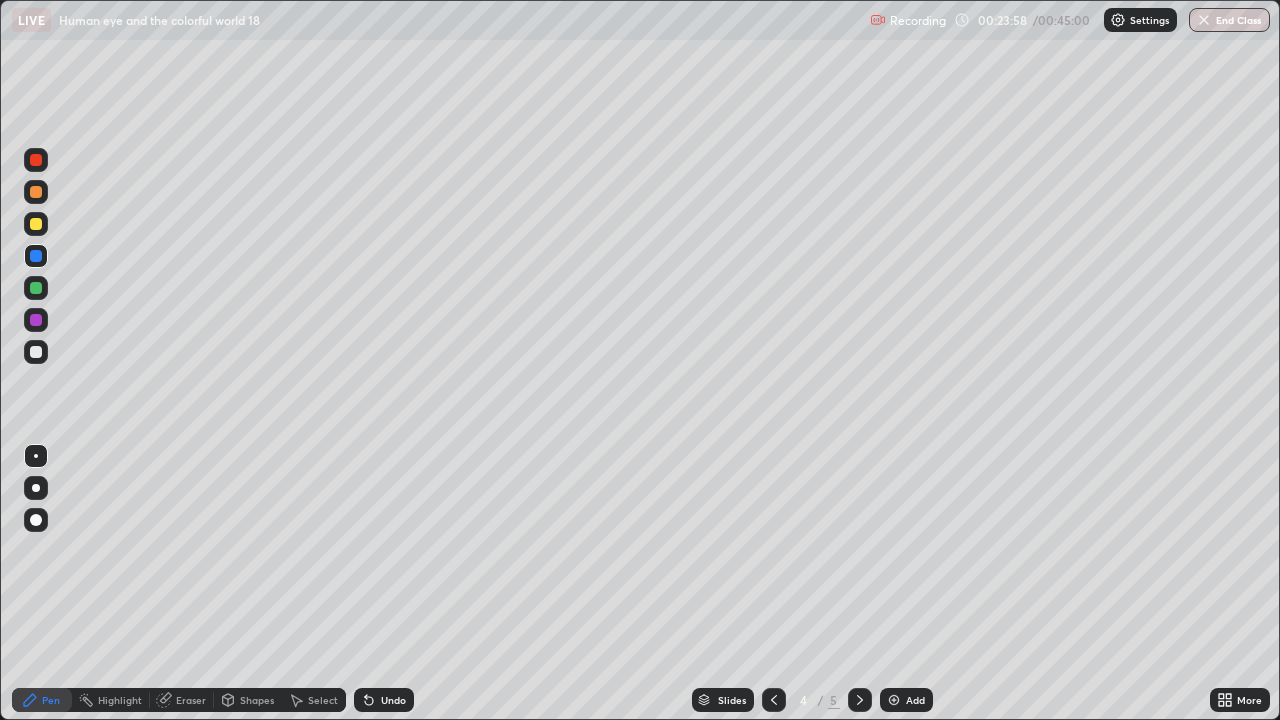click at bounding box center (36, 224) 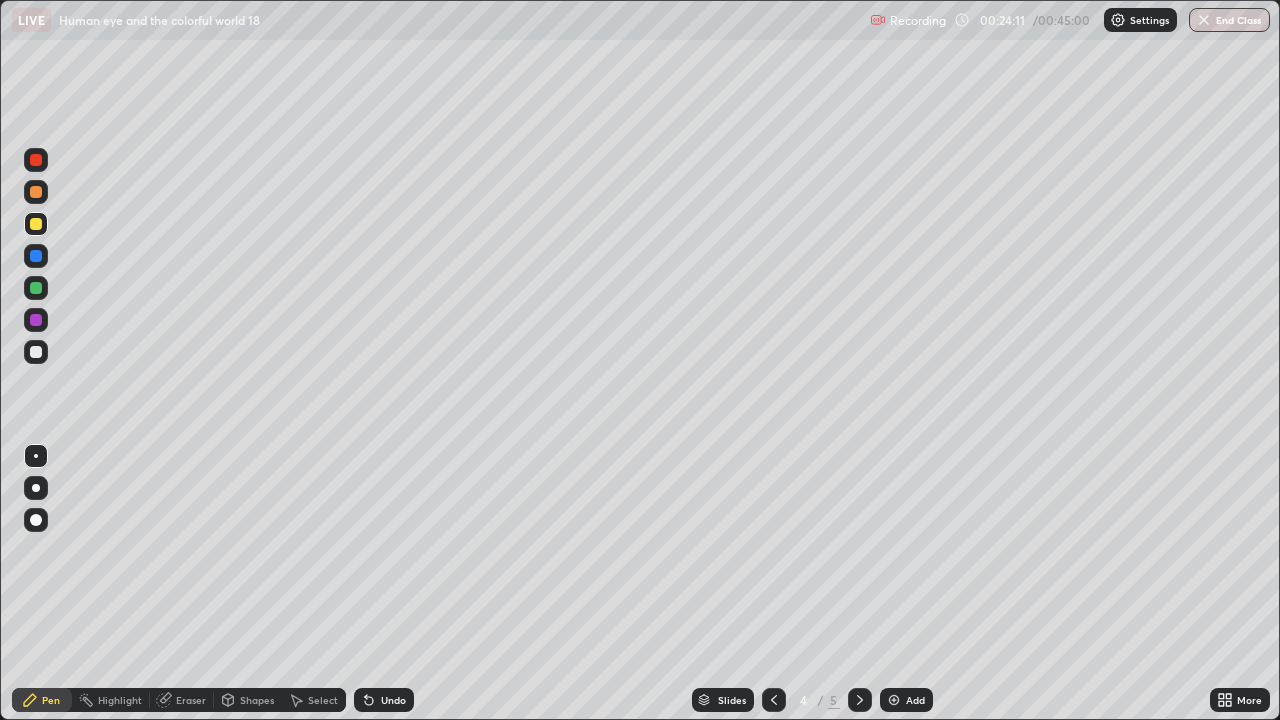 click at bounding box center (36, 256) 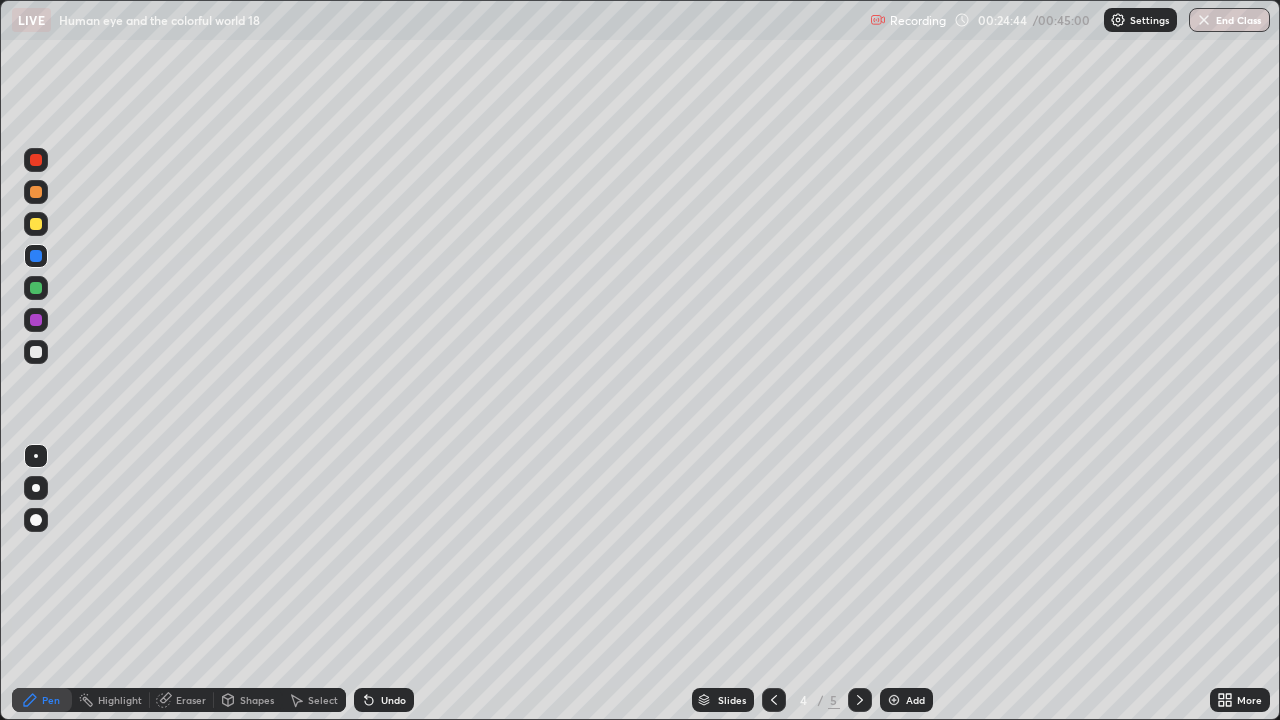 click at bounding box center [36, 192] 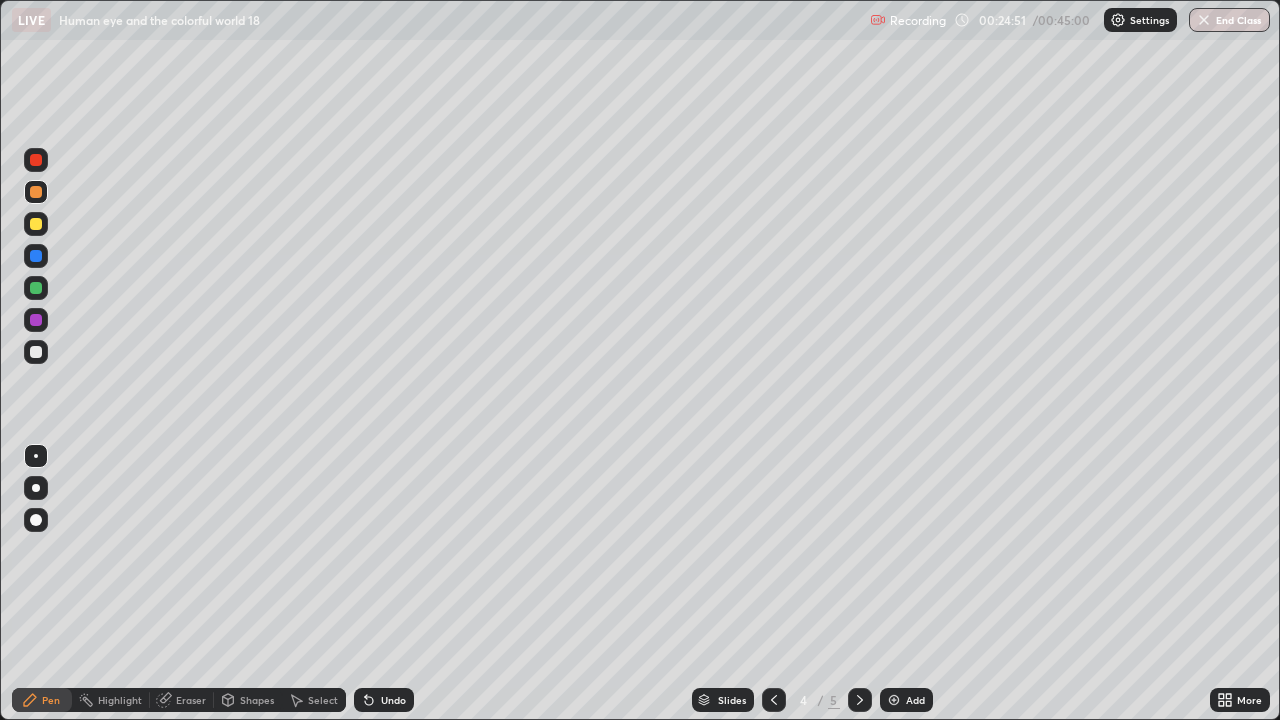 click on "Eraser" at bounding box center (191, 700) 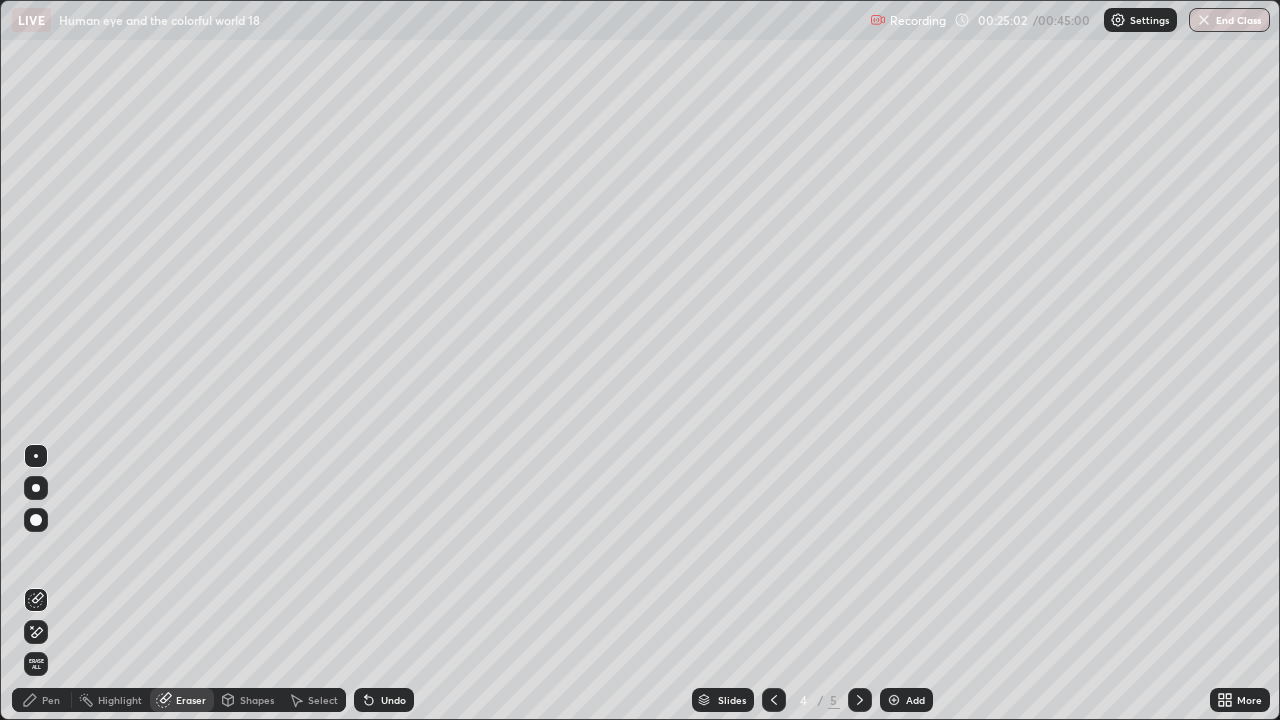 click on "Pen" at bounding box center (51, 700) 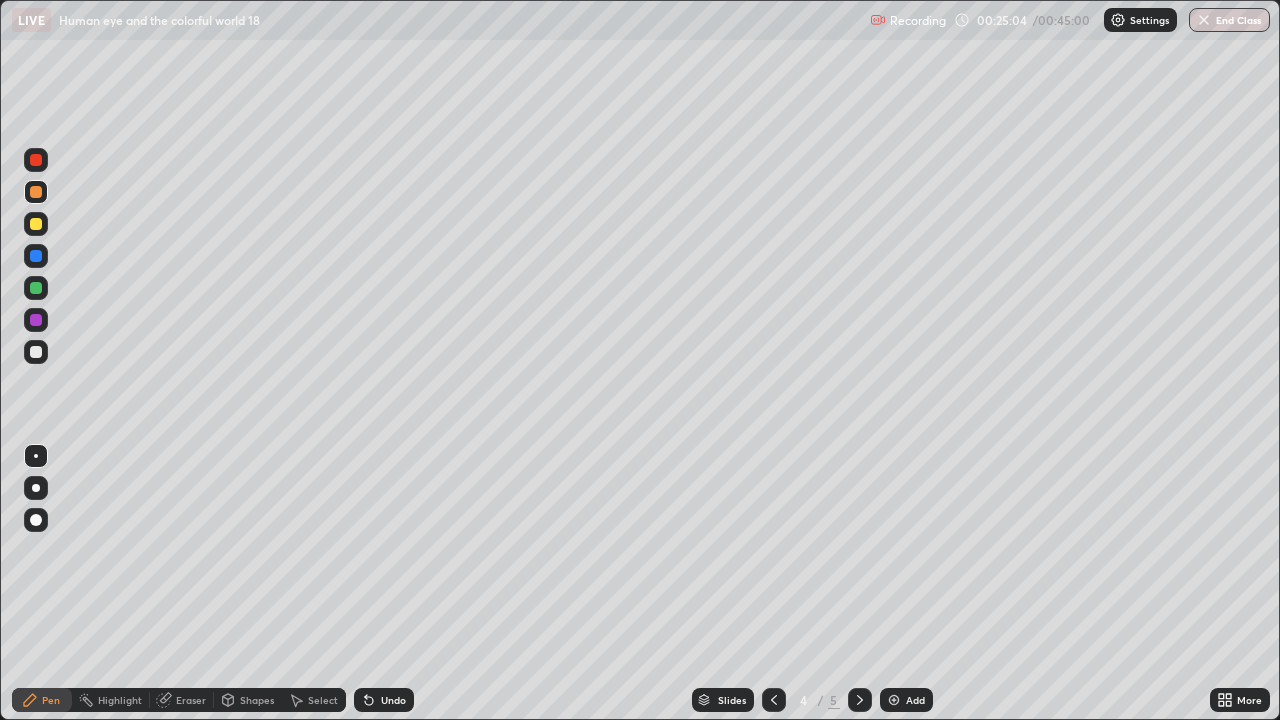 click at bounding box center (36, 224) 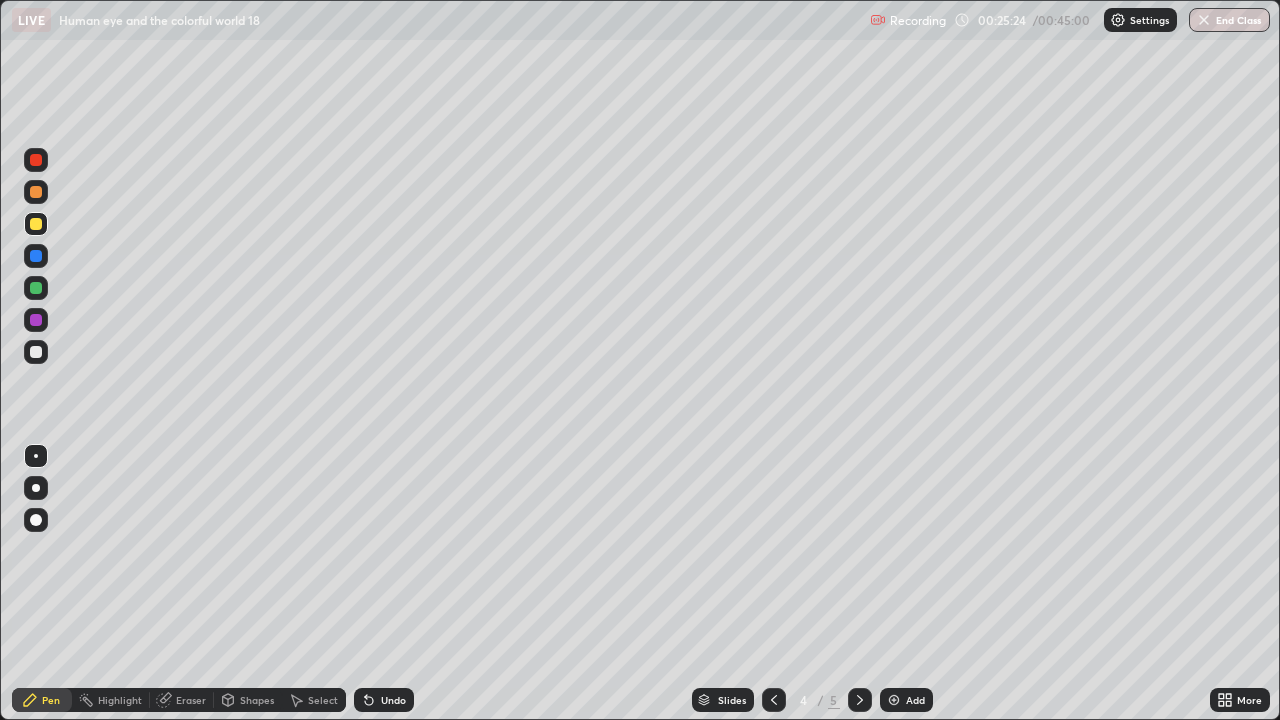 click at bounding box center (36, 160) 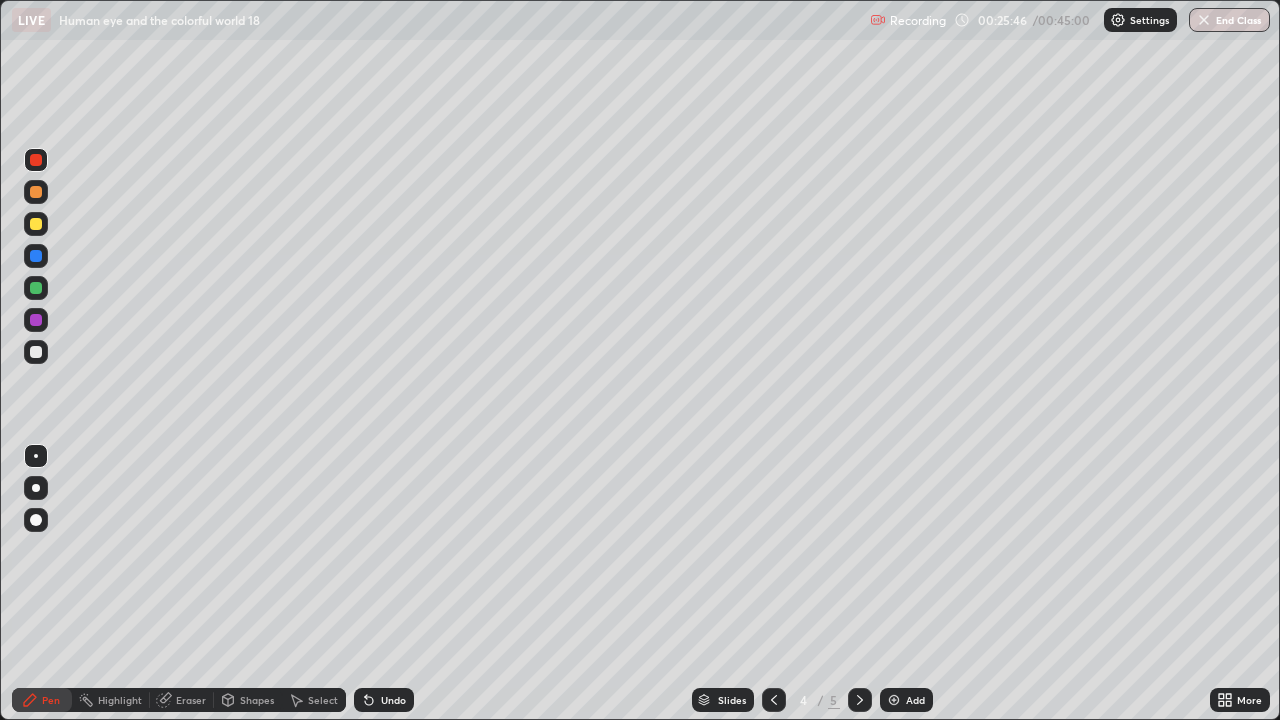 click at bounding box center [36, 288] 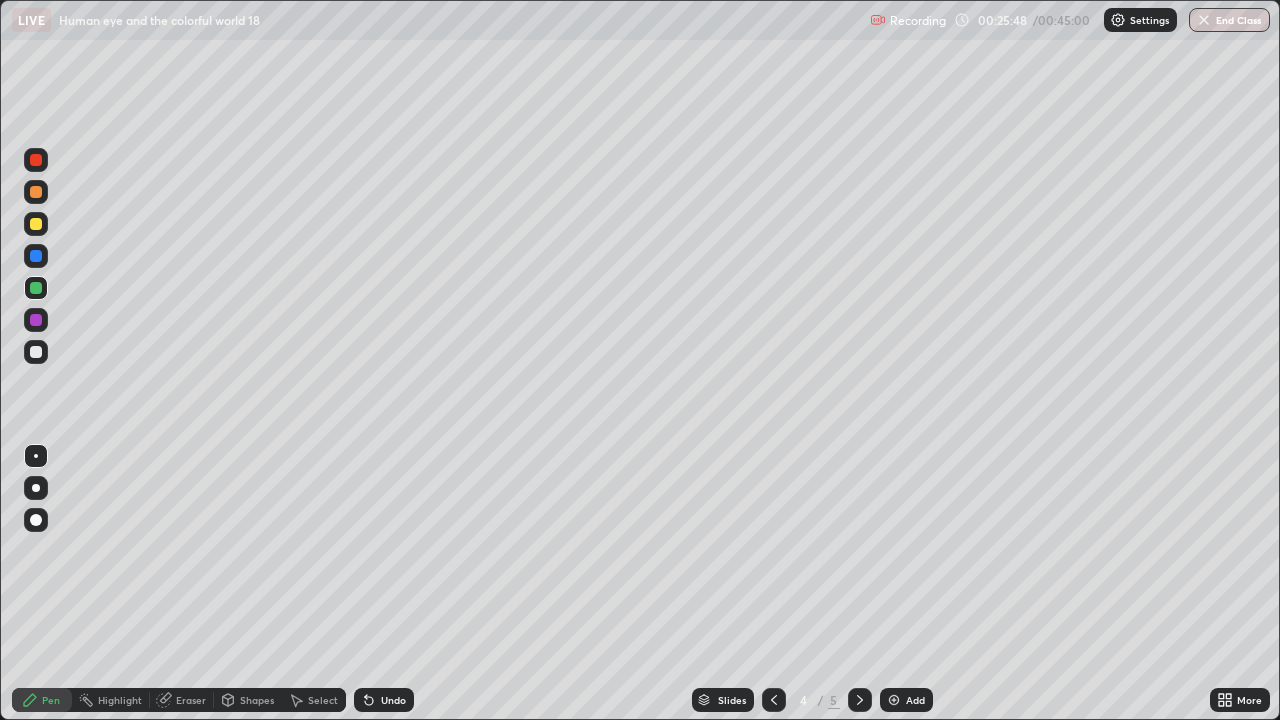 click at bounding box center (36, 320) 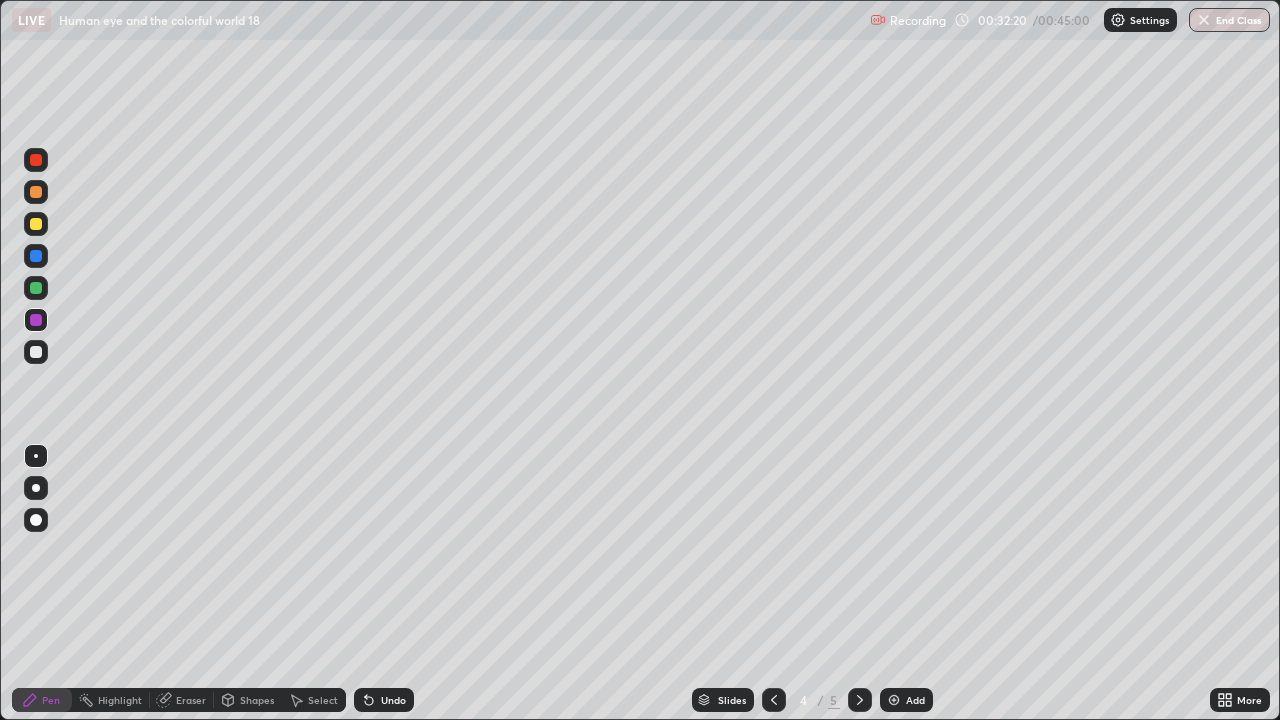 click on "Select" at bounding box center [323, 700] 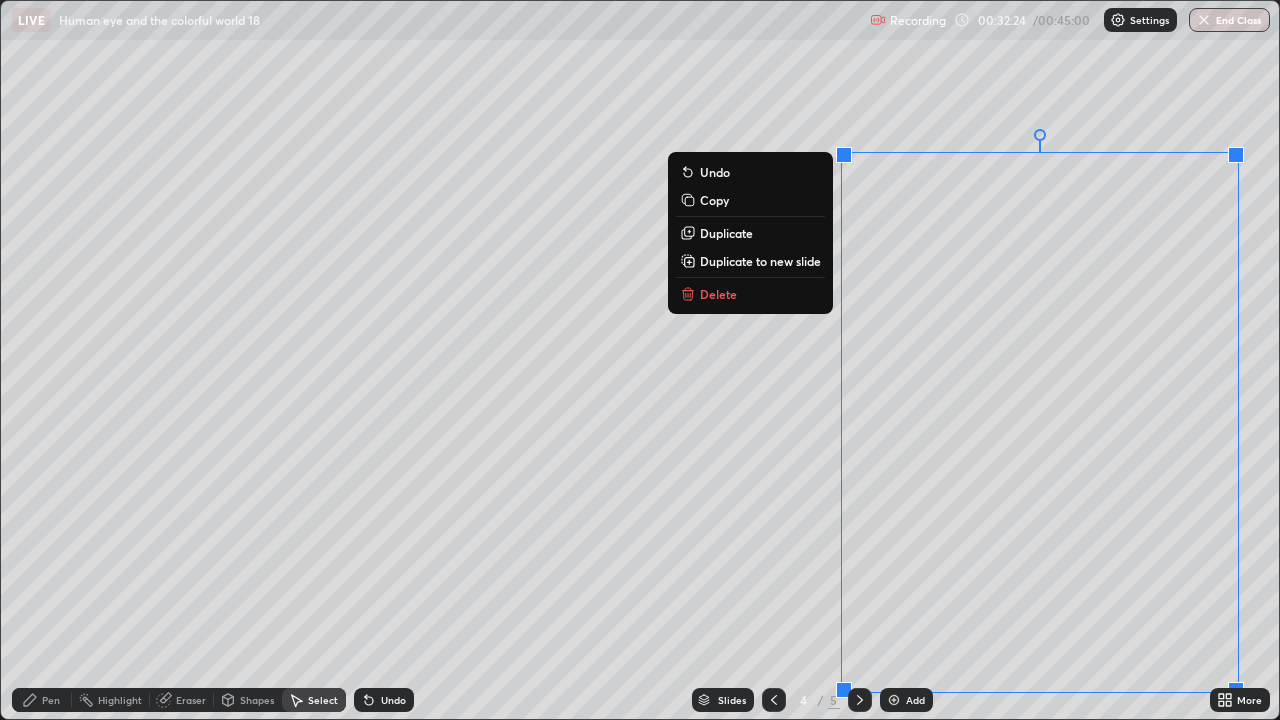 click on "Delete" at bounding box center (750, 294) 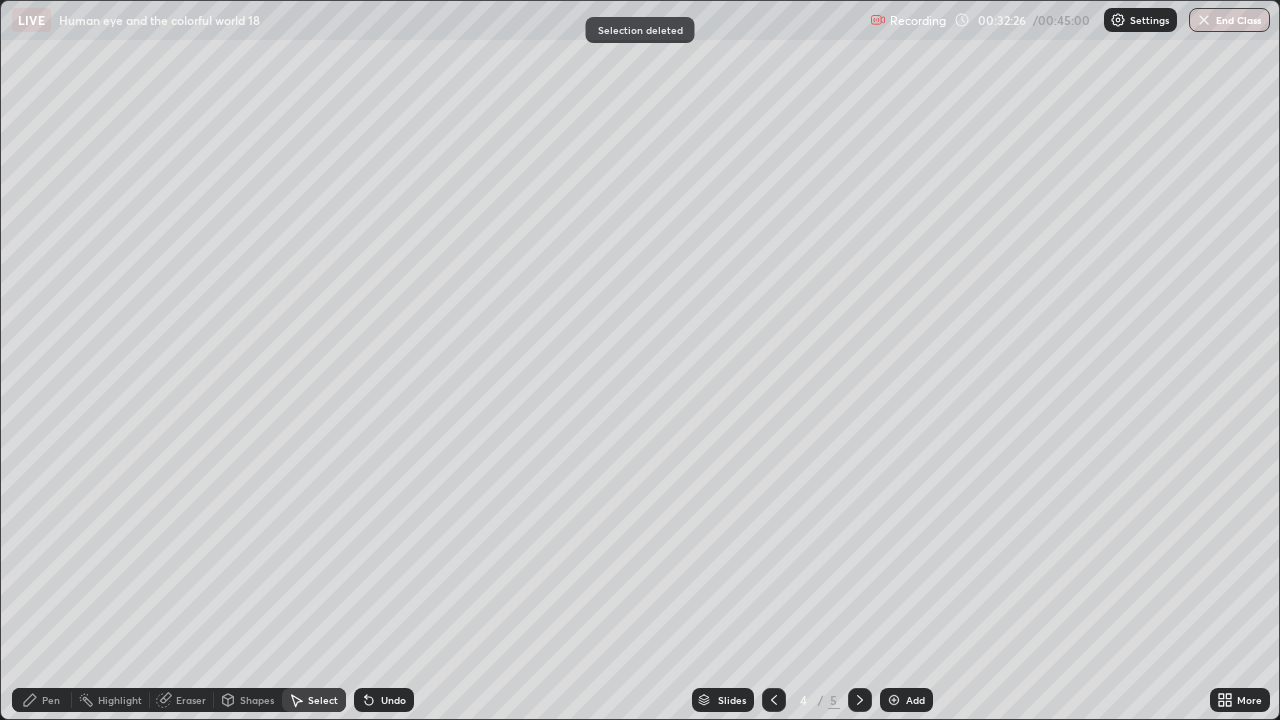 click on "0 ° Undo Copy Duplicate Duplicate to new slide Delete" at bounding box center (640, 360) 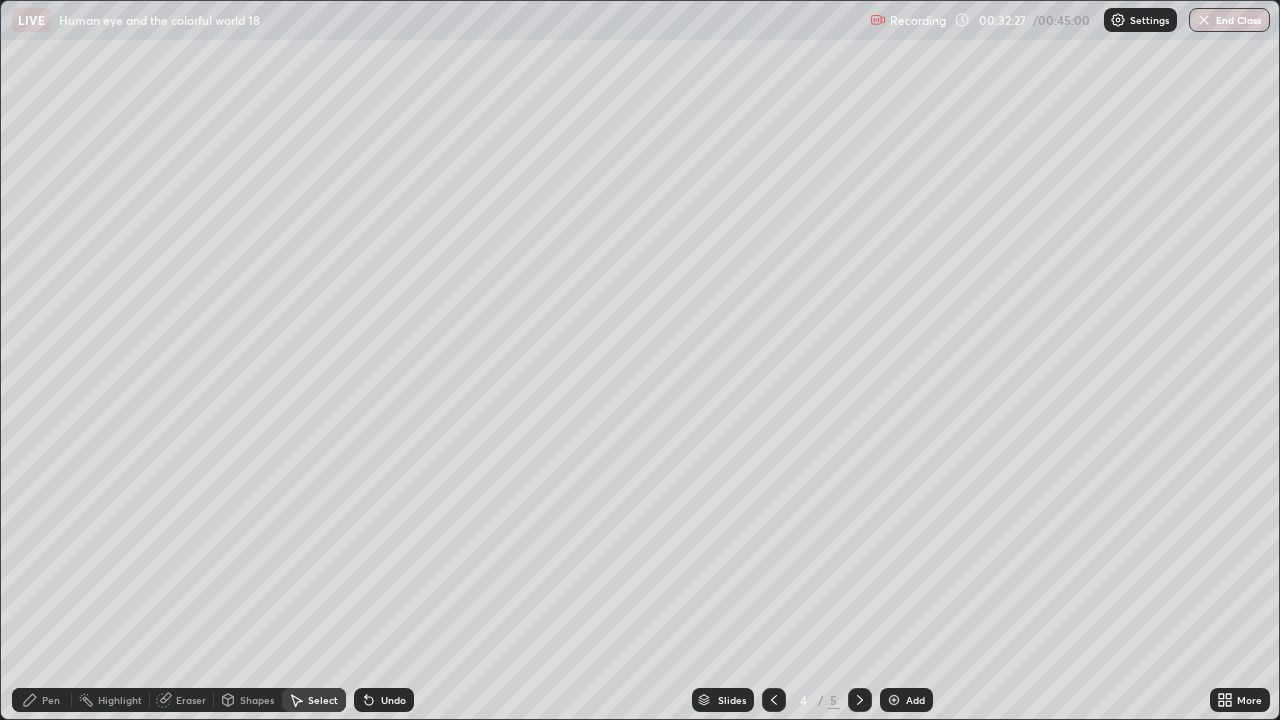 click 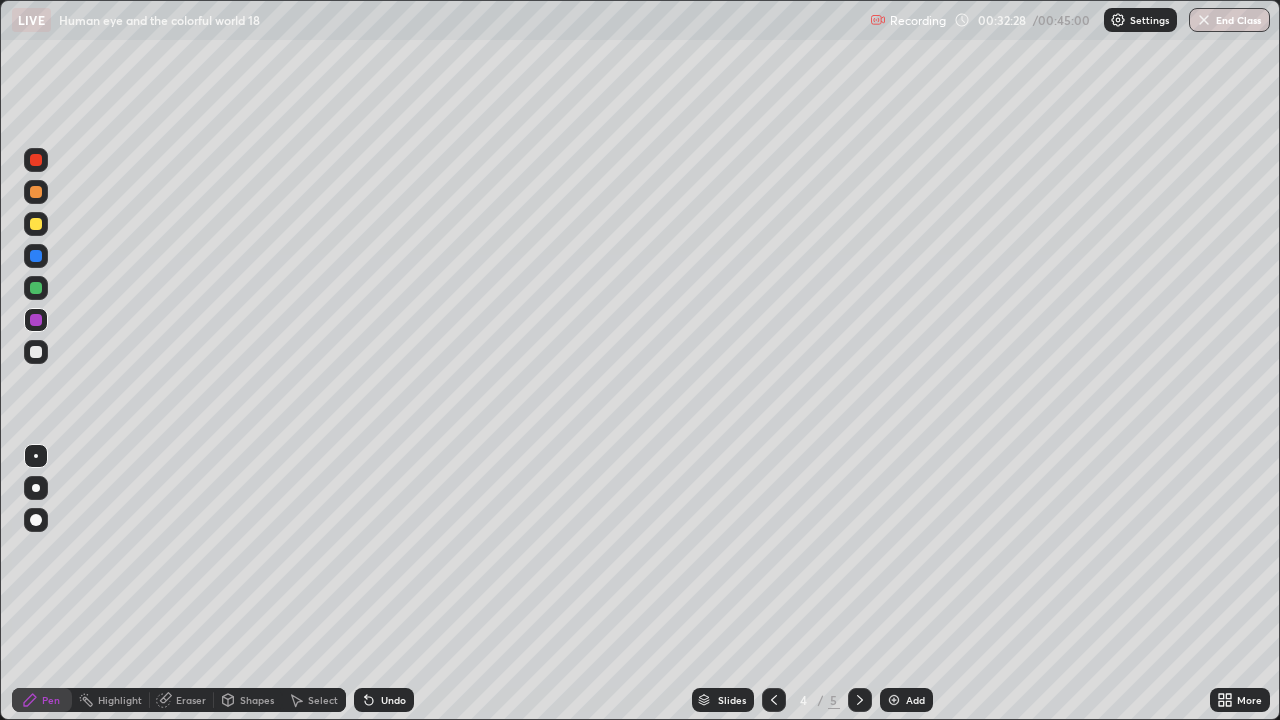 click at bounding box center (36, 224) 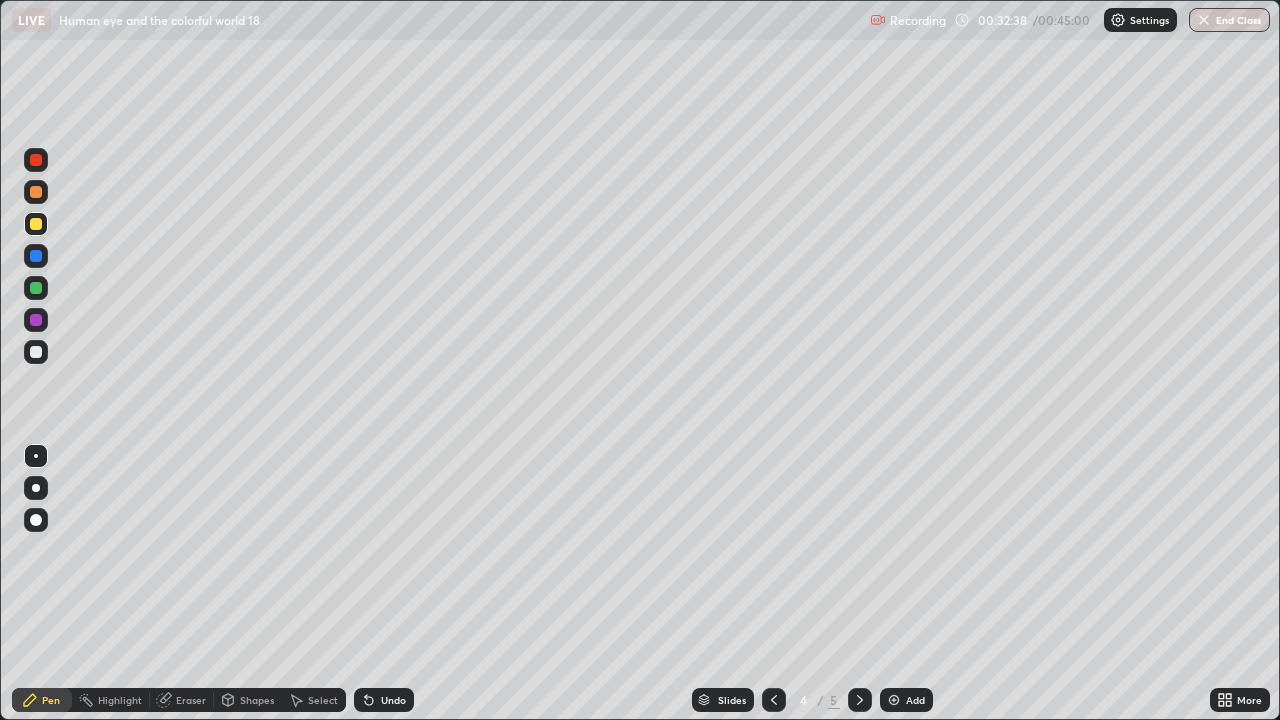 click at bounding box center (36, 192) 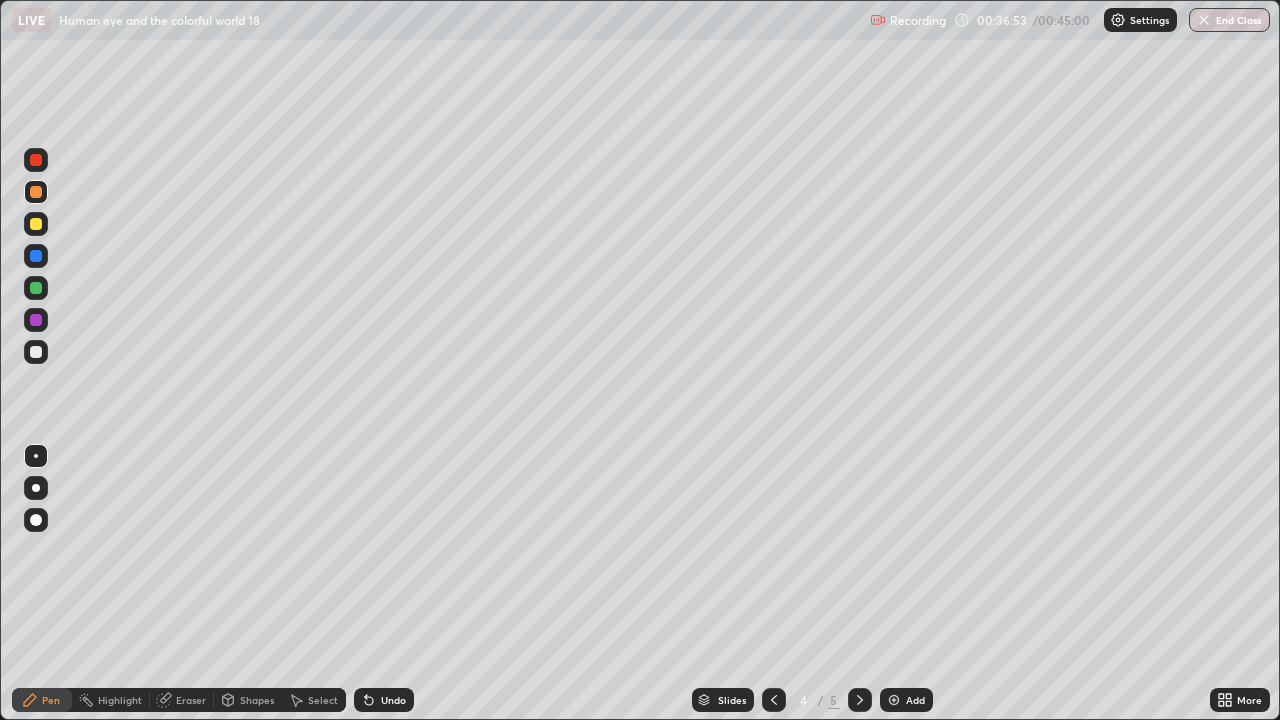 click on "Add" at bounding box center (906, 700) 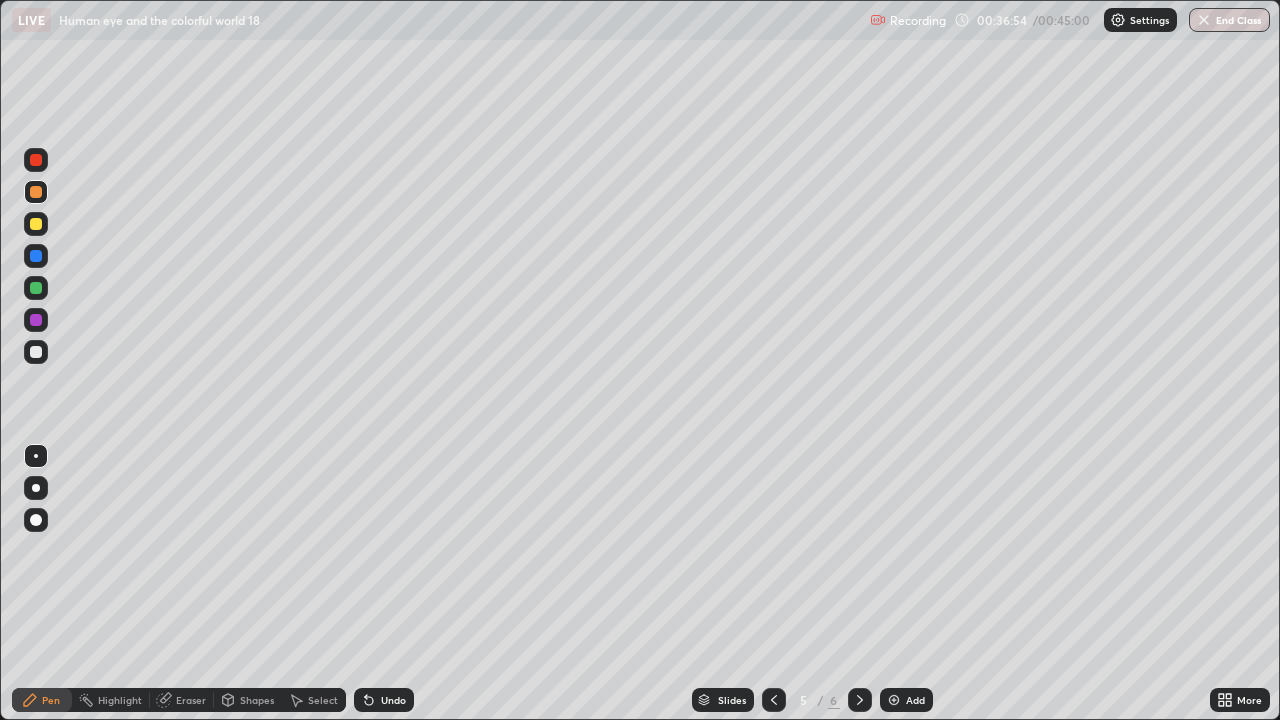 click at bounding box center [36, 224] 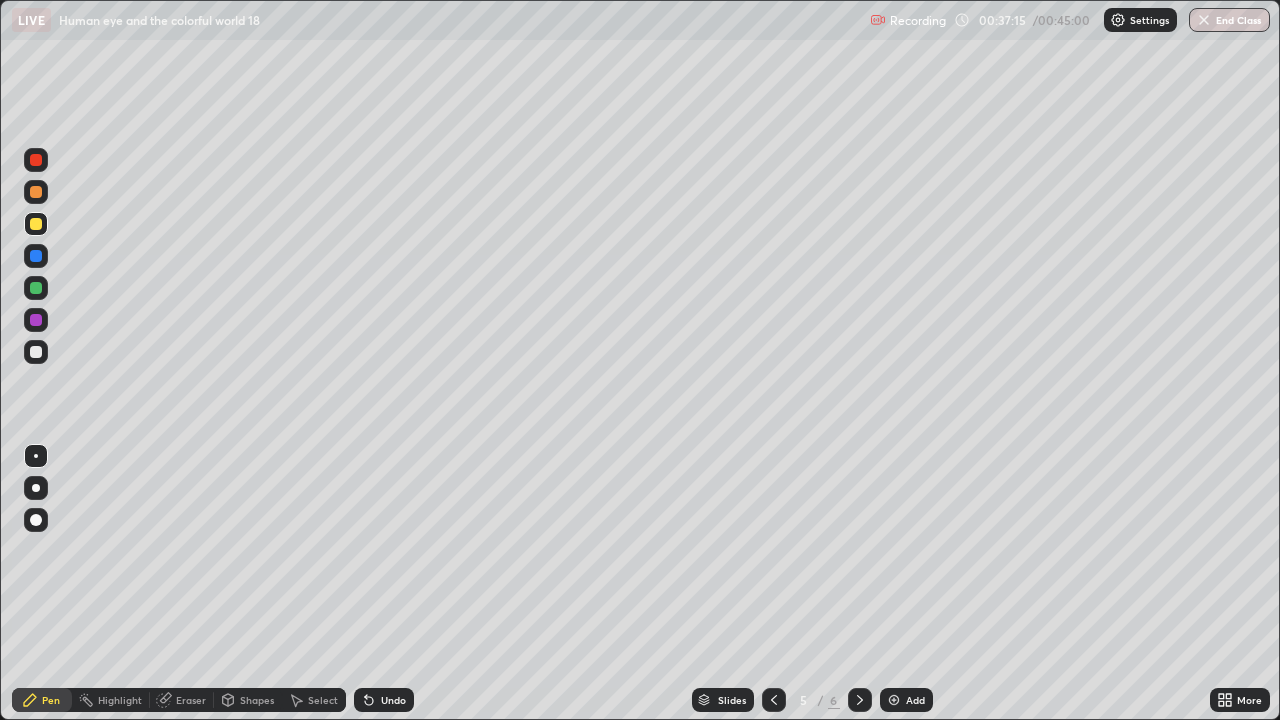 click on "Setting up your live class" at bounding box center (640, 360) 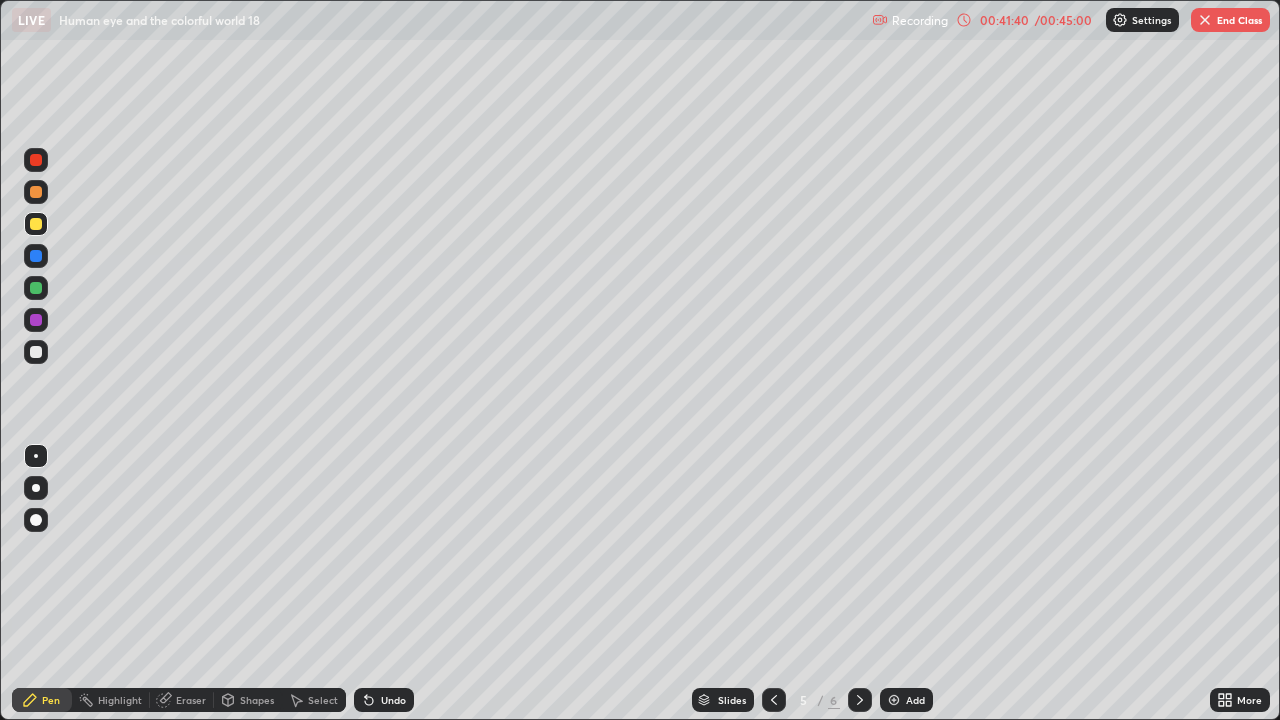 click on "End Class" at bounding box center (1230, 20) 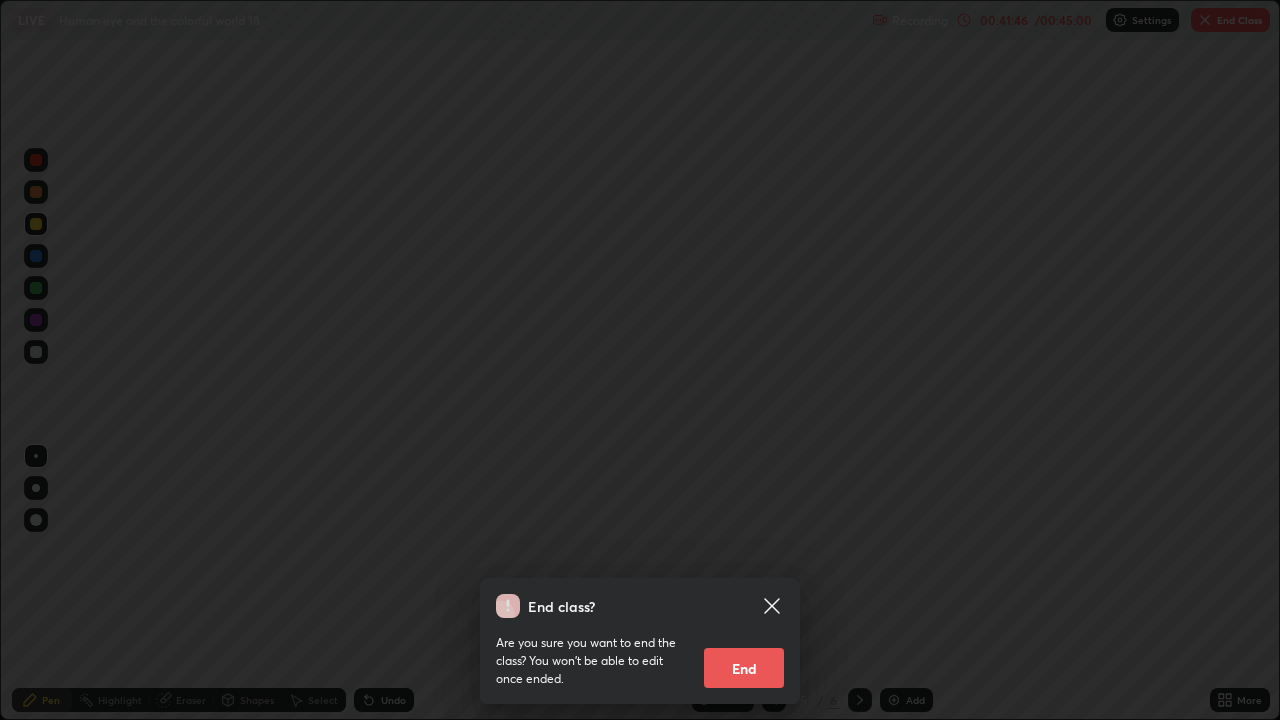 click on "End" at bounding box center (744, 668) 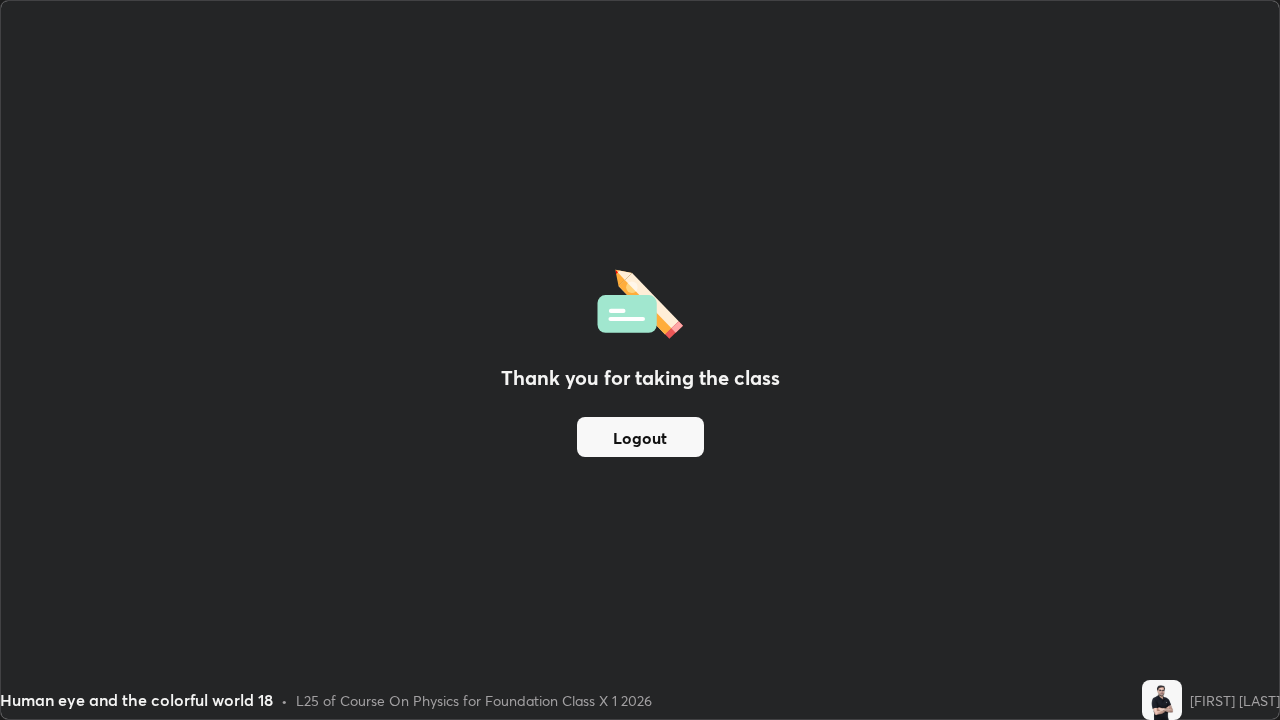 click on "Logout" at bounding box center (640, 437) 